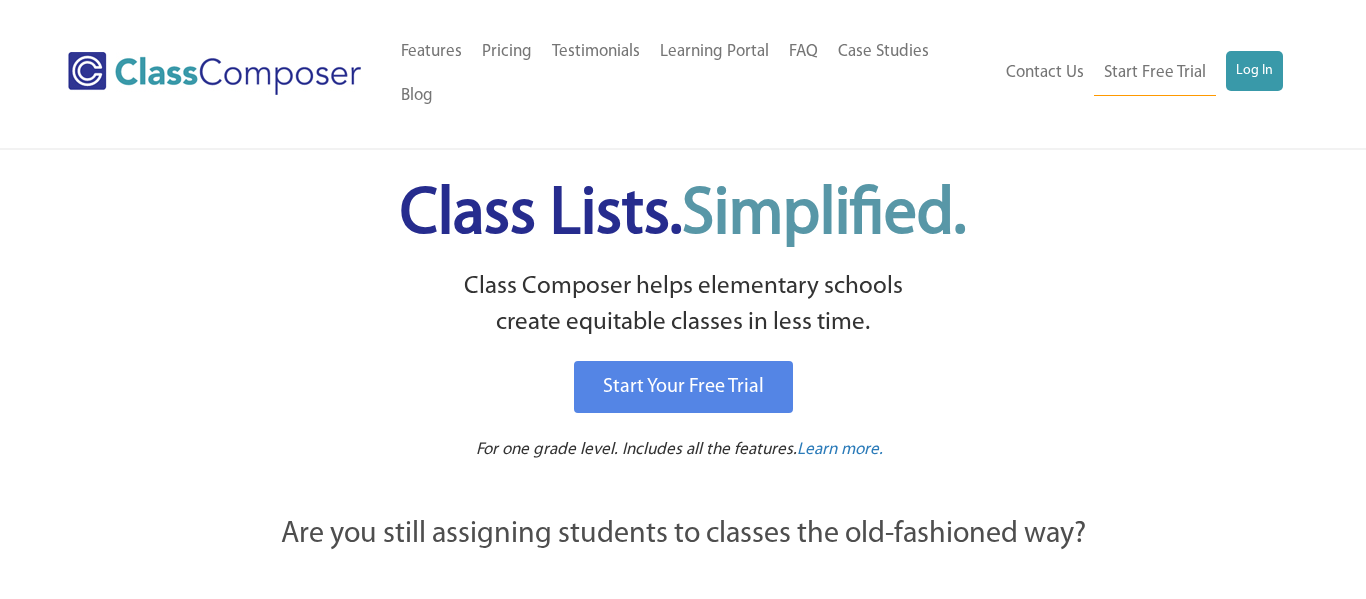 click on "Log In" at bounding box center [1254, 71] 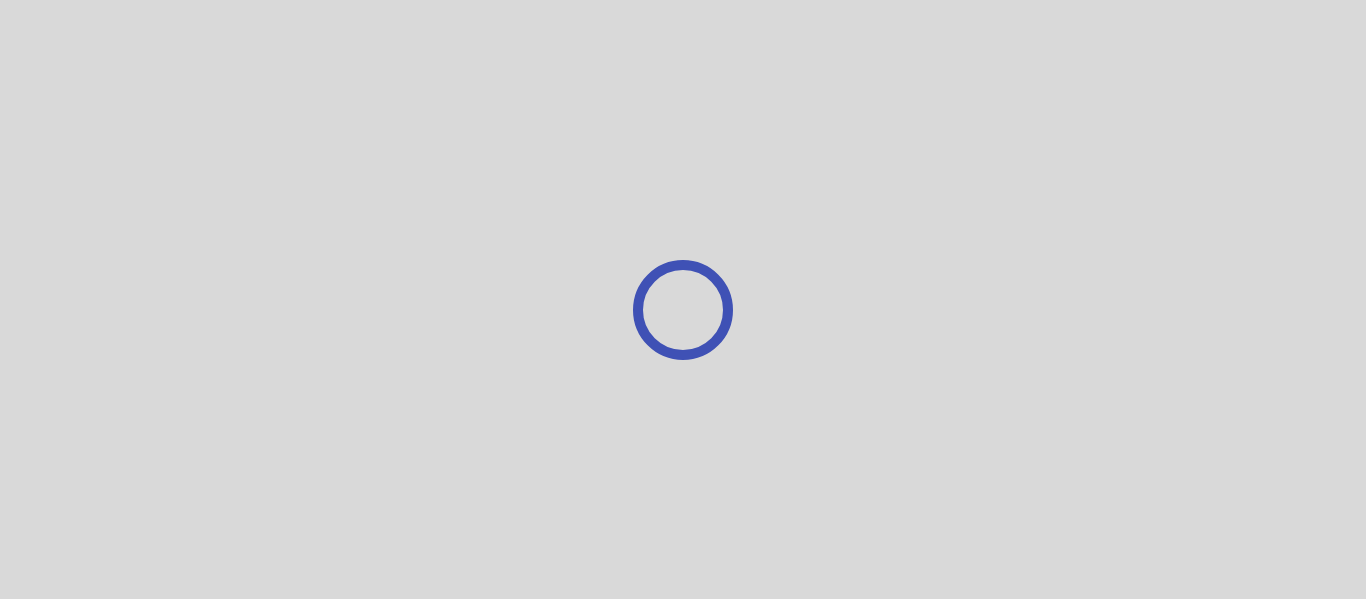 scroll, scrollTop: 0, scrollLeft: 0, axis: both 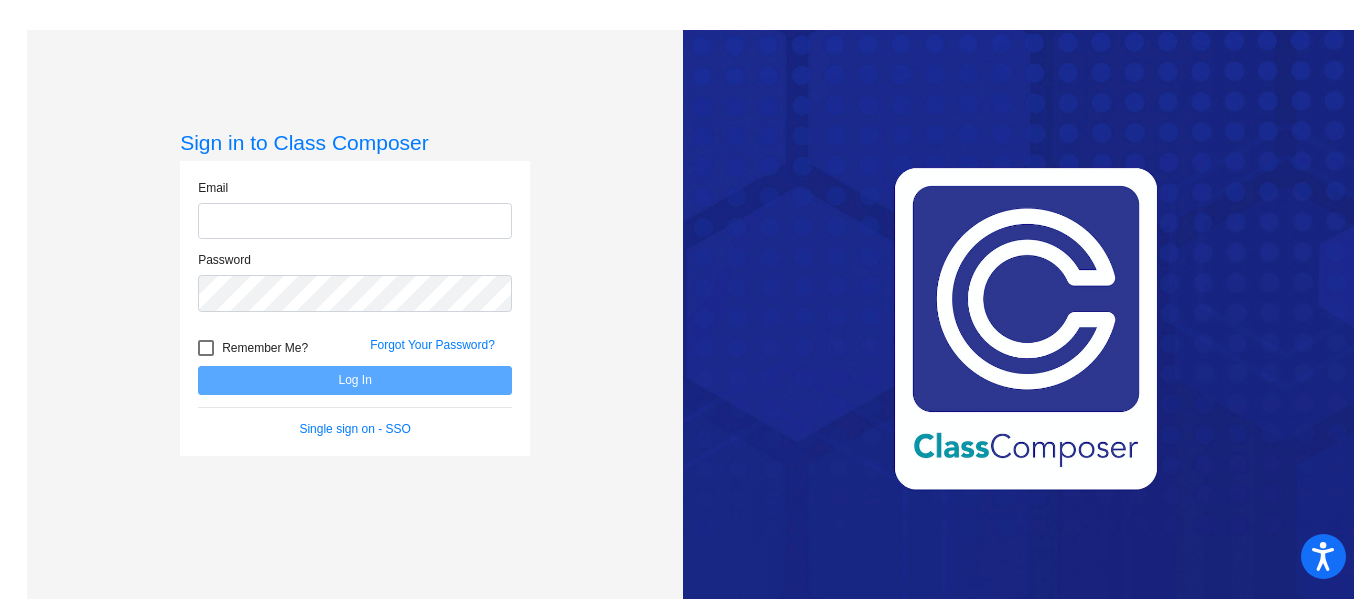 type on "[EMAIL]" 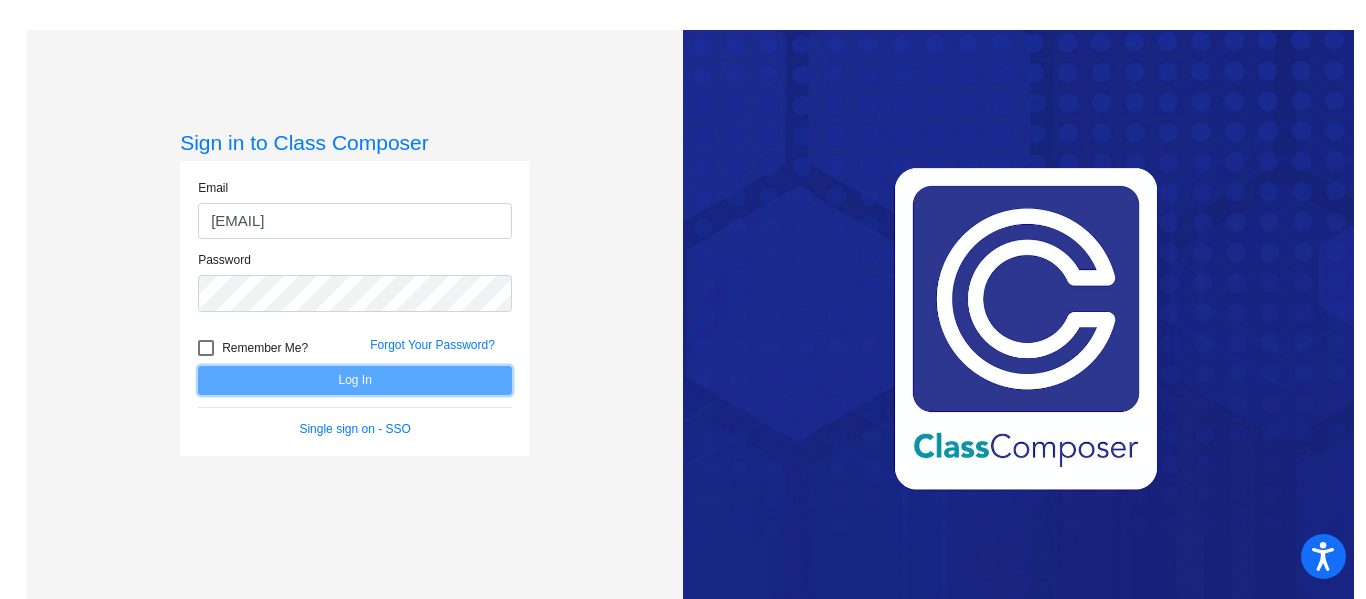 click on "Log In" 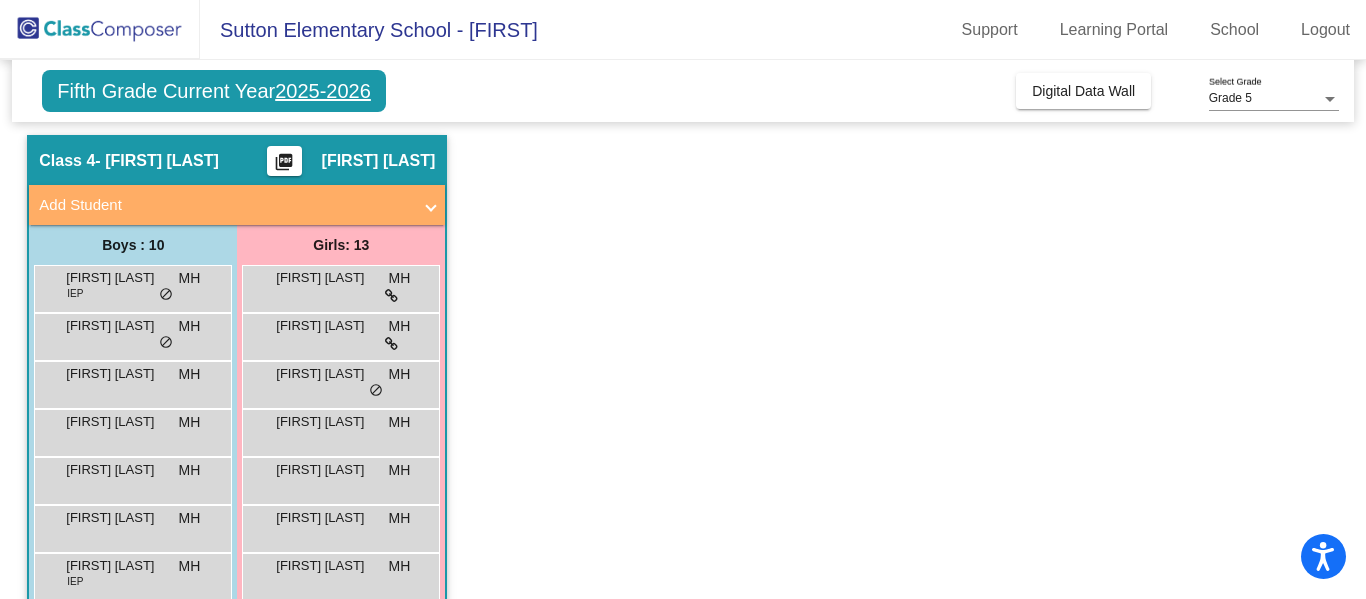 scroll, scrollTop: 0, scrollLeft: 0, axis: both 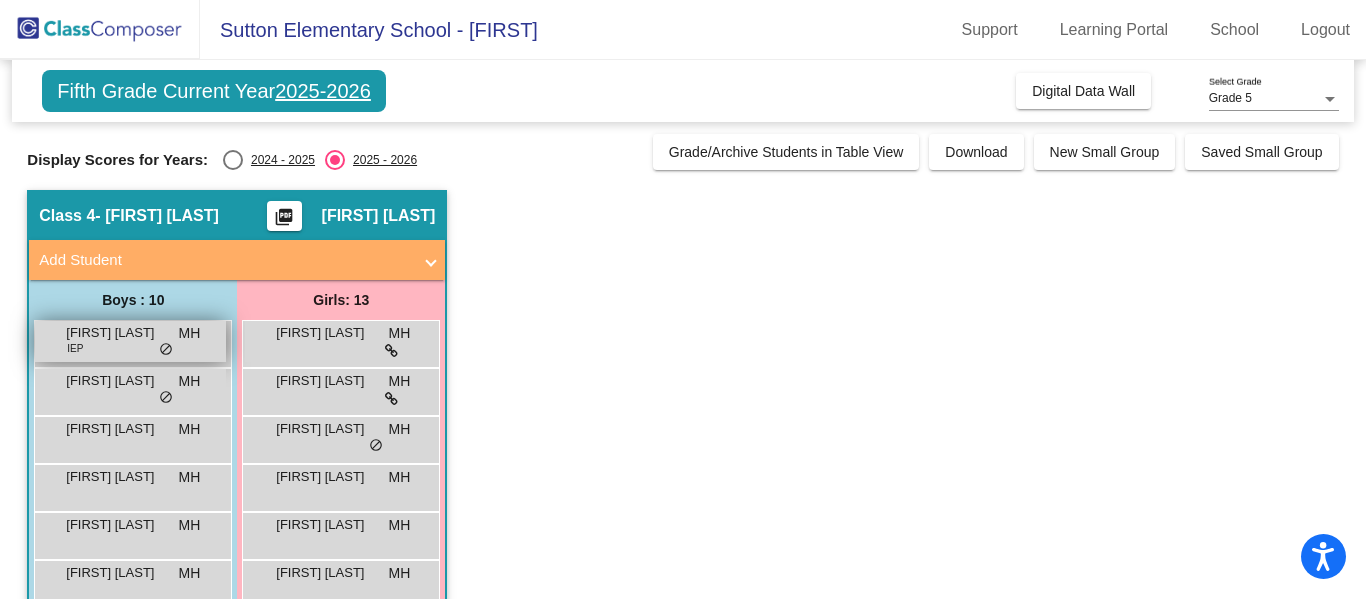 click on "MH" at bounding box center (190, 333) 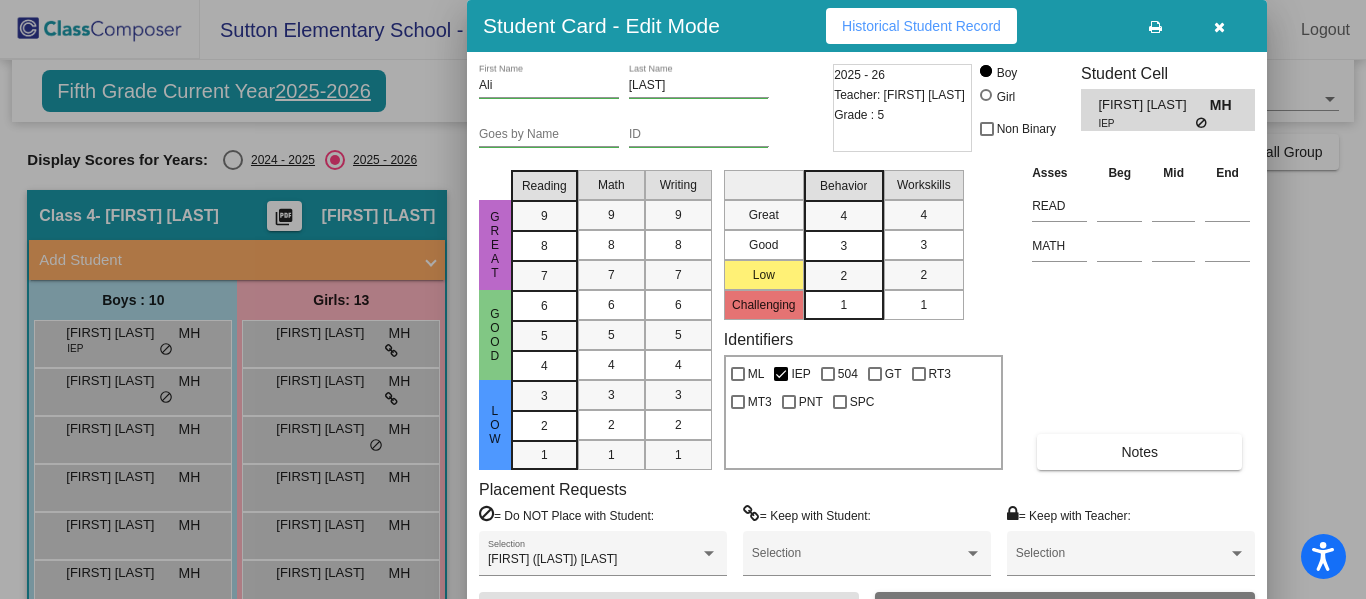 click at bounding box center (683, 299) 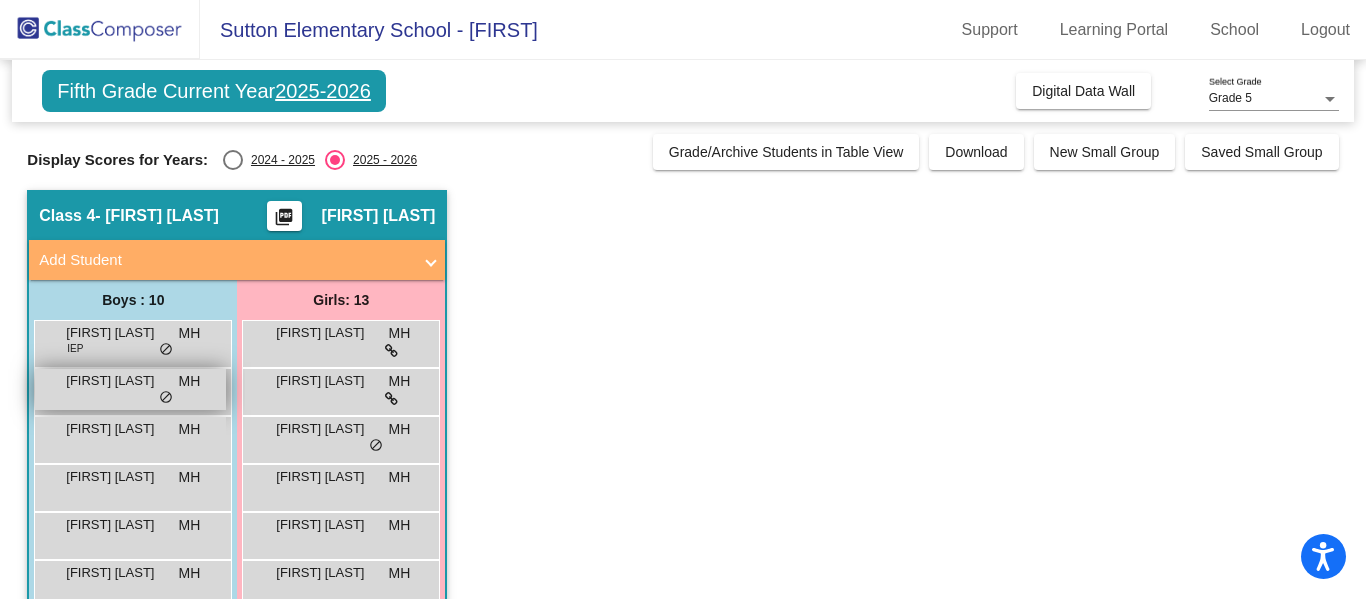 click on "do_not_disturb_alt" at bounding box center (166, 398) 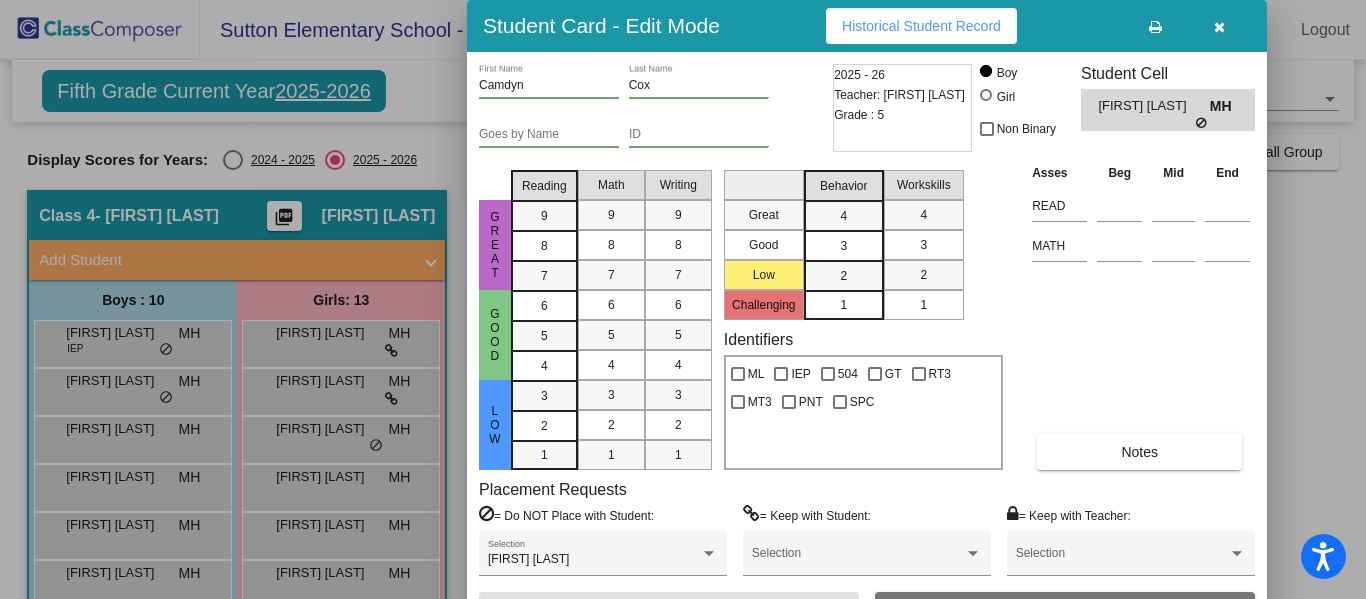 click at bounding box center (683, 299) 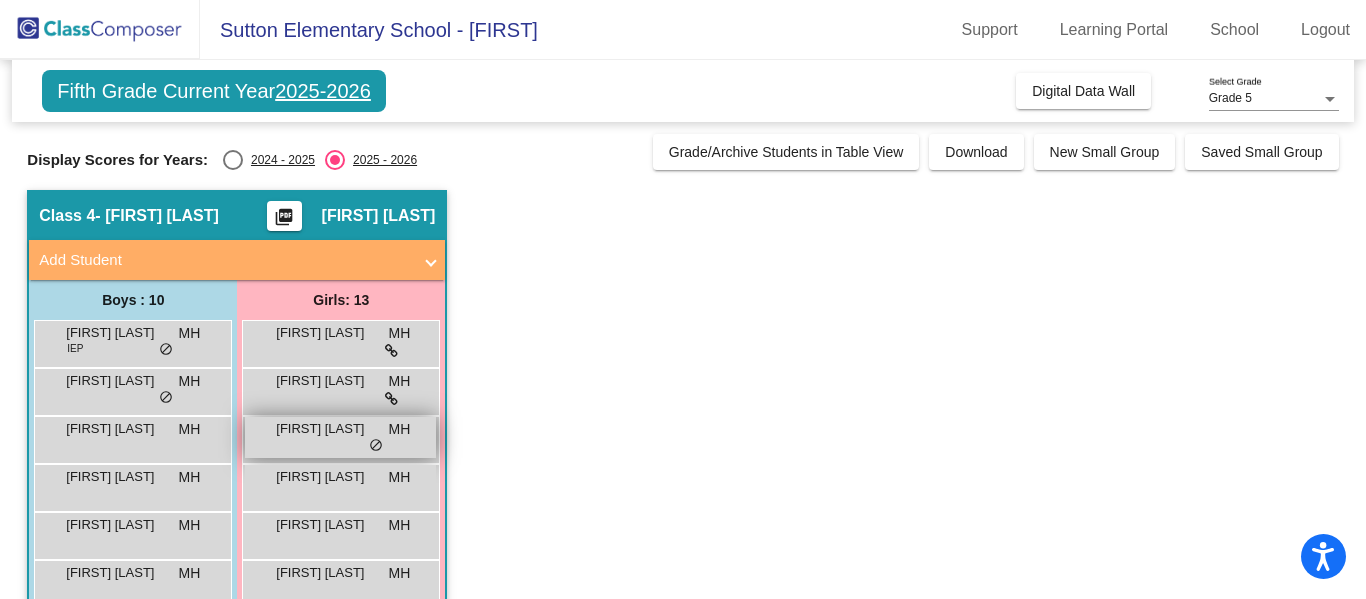 click on "[FIRST] [LAST] MH lock do_not_disturb_alt" at bounding box center (340, 437) 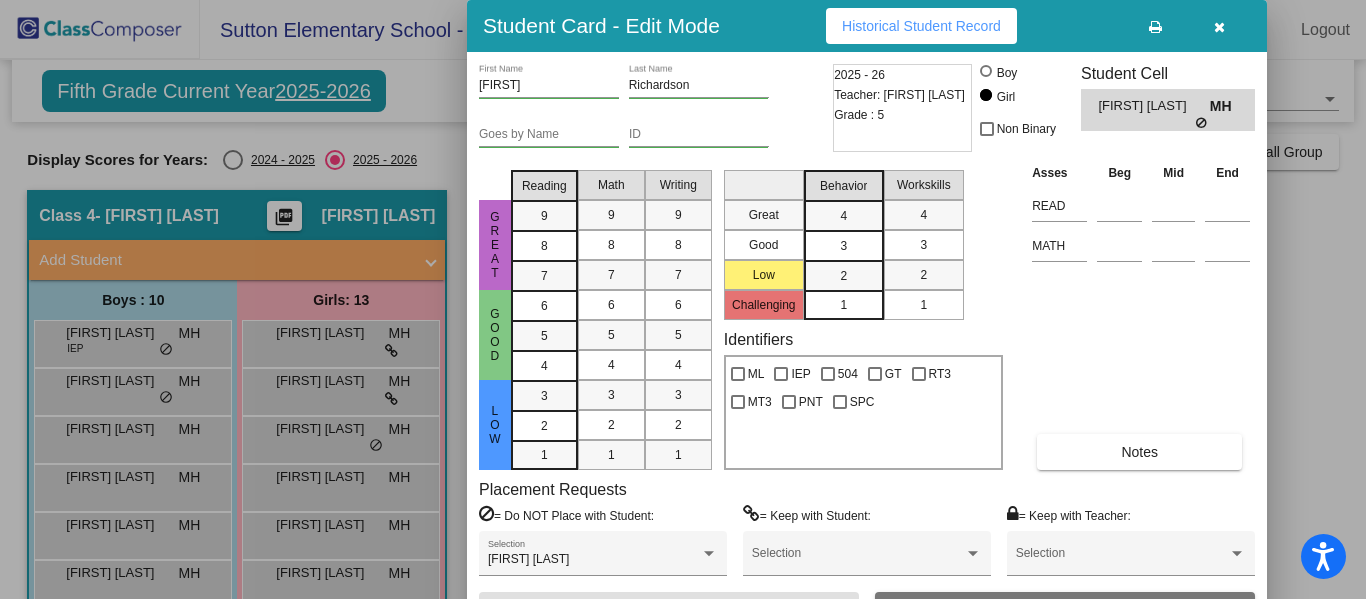click at bounding box center (683, 299) 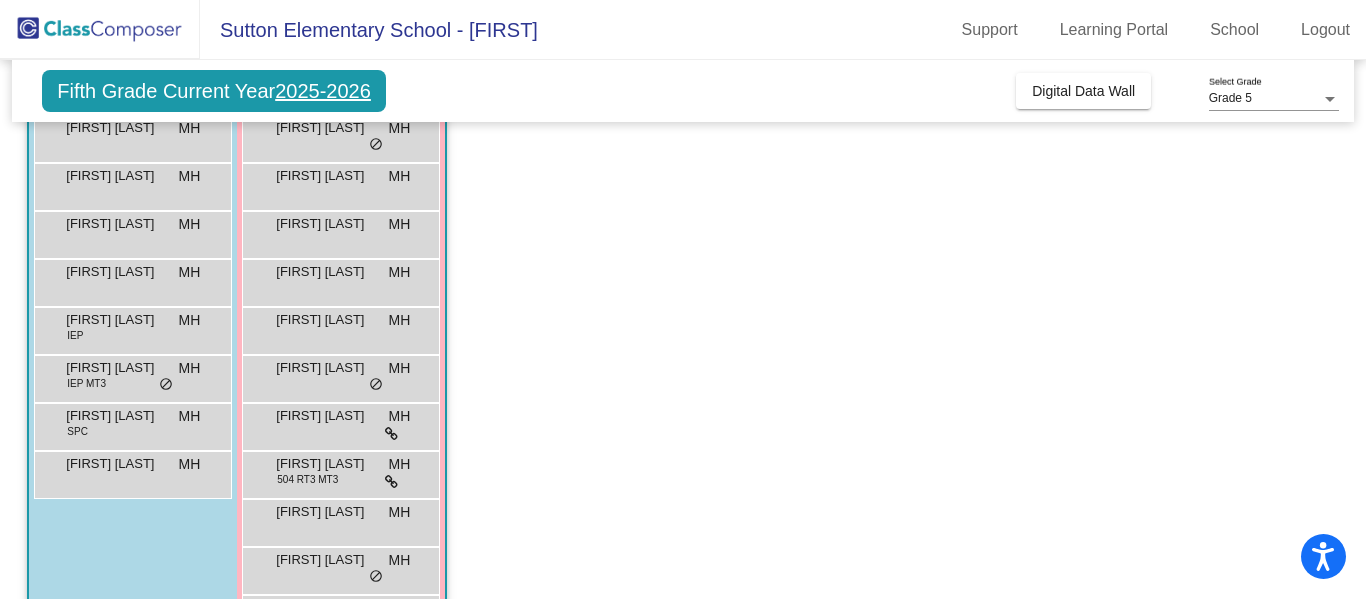 scroll, scrollTop: 302, scrollLeft: 0, axis: vertical 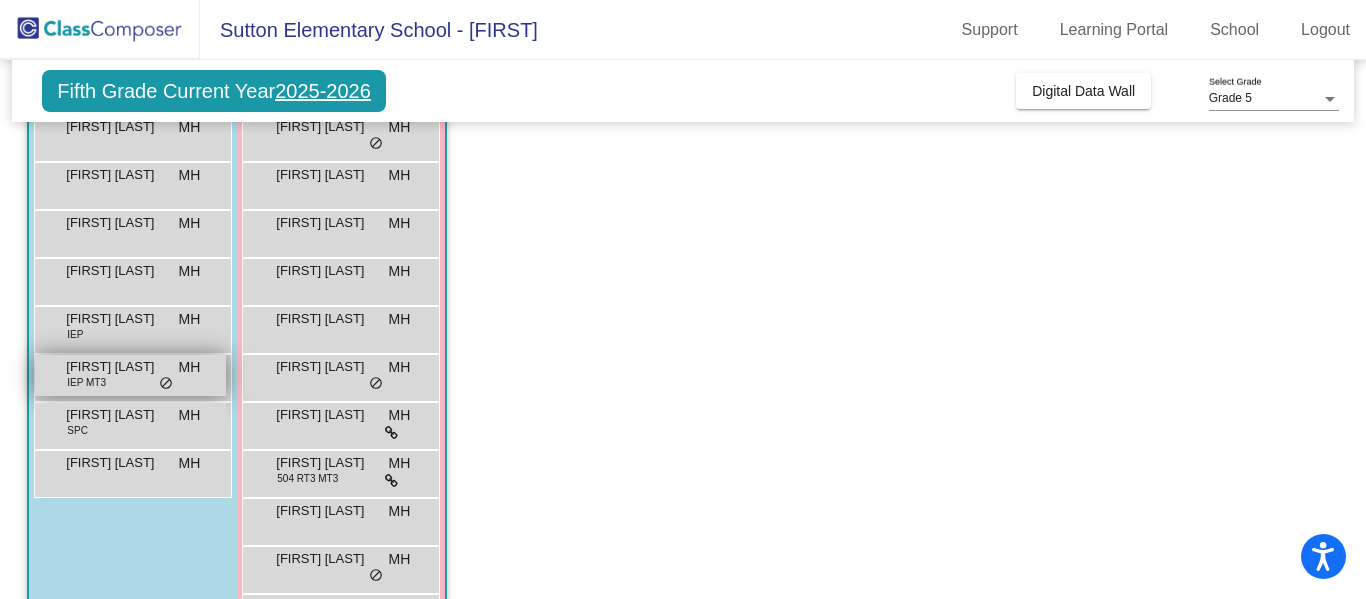 click on "Maxximus Morris IEP MT3 MH lock do_not_disturb_alt" at bounding box center [130, 375] 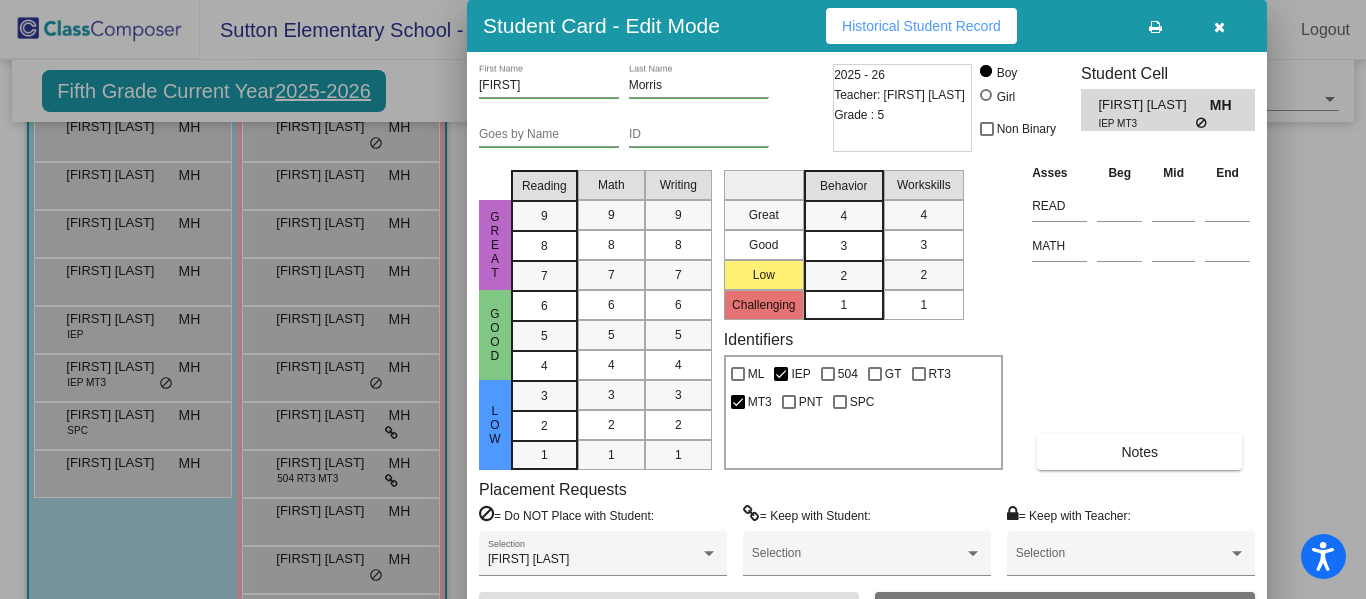 click at bounding box center [683, 299] 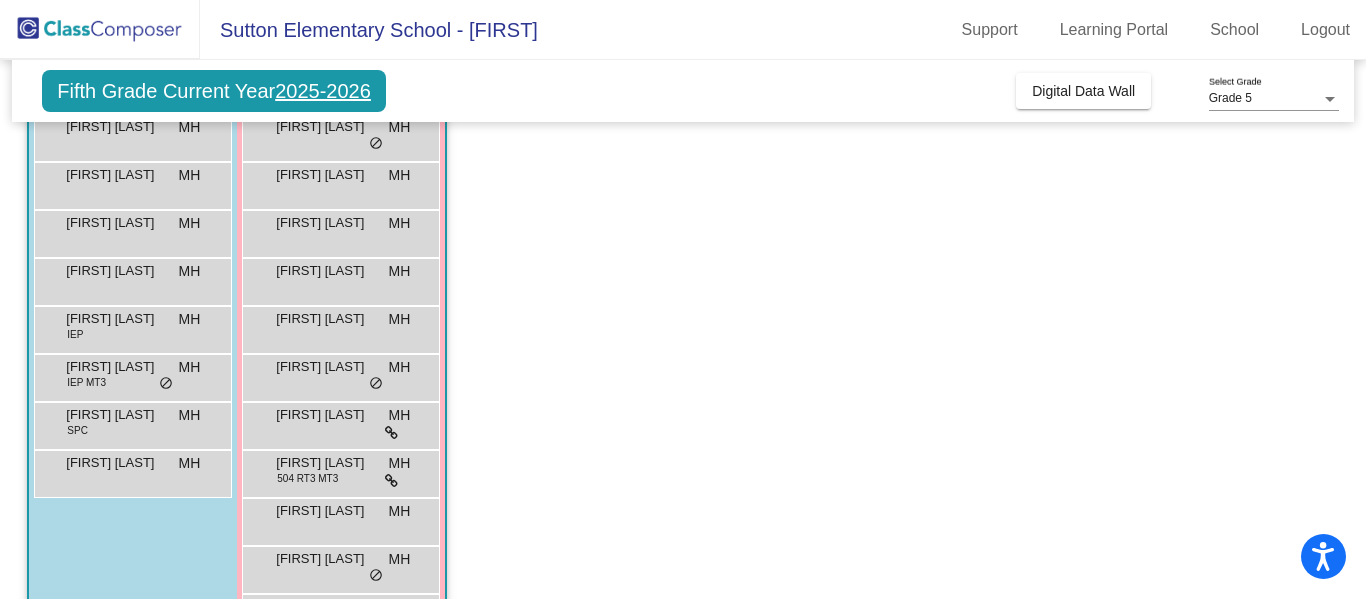 scroll, scrollTop: 377, scrollLeft: 0, axis: vertical 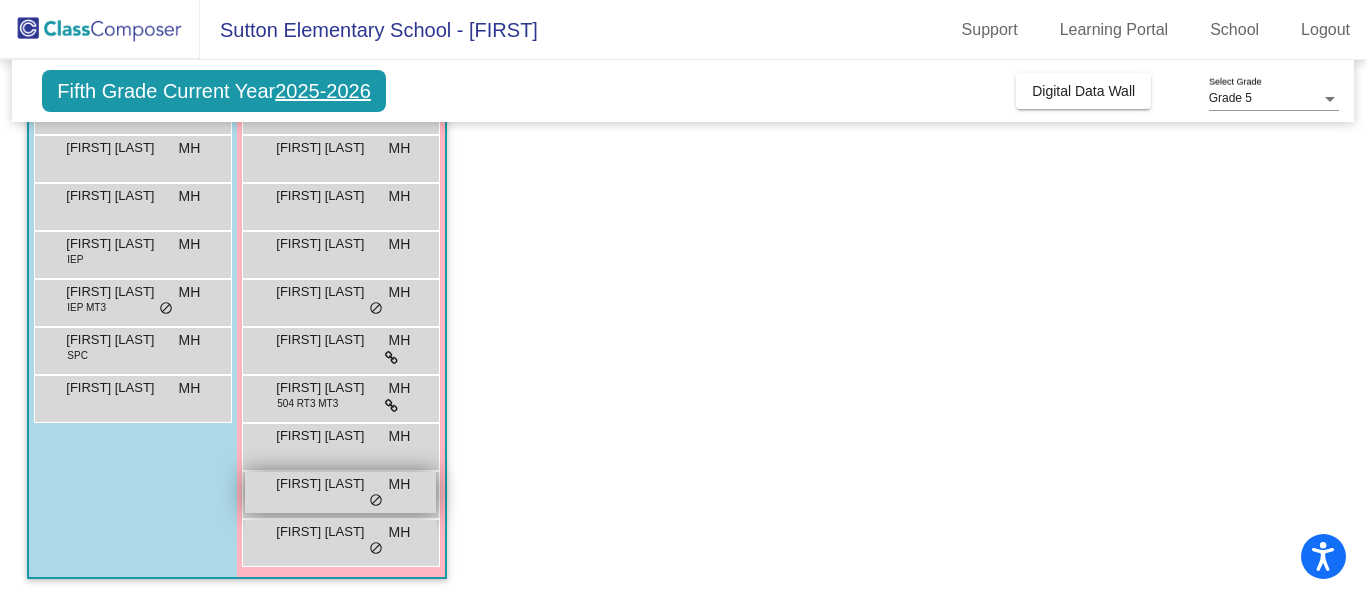 click on "Summer Terry MH lock do_not_disturb_alt" at bounding box center [340, 492] 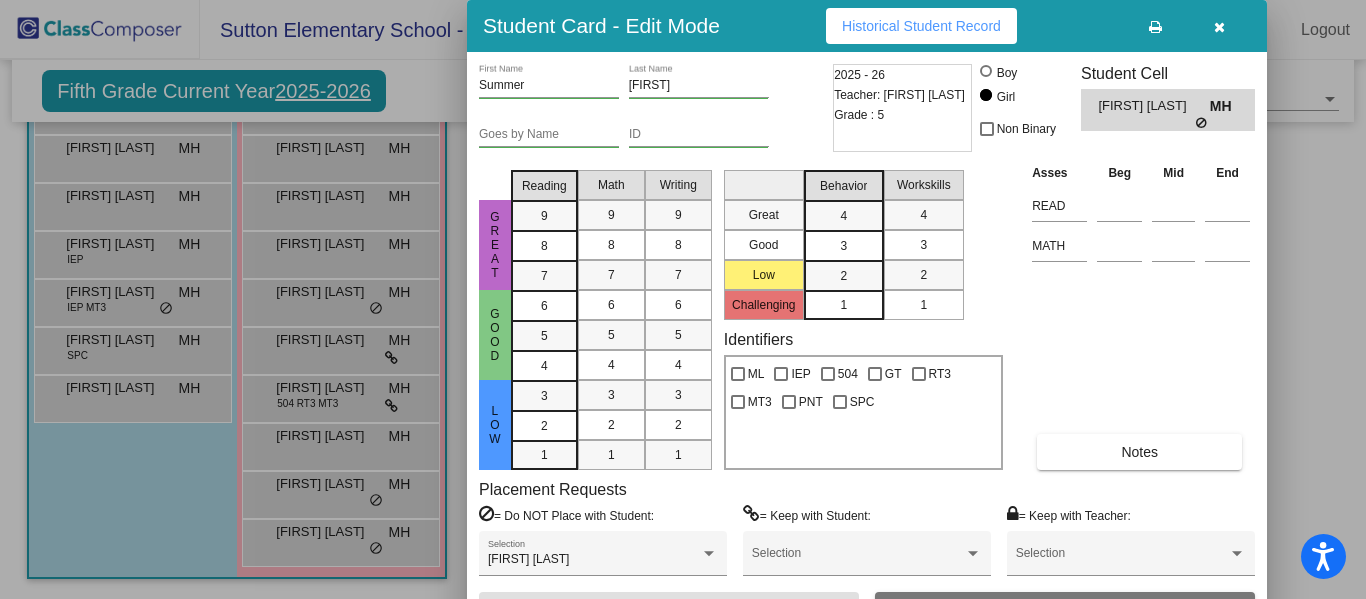 click at bounding box center [683, 299] 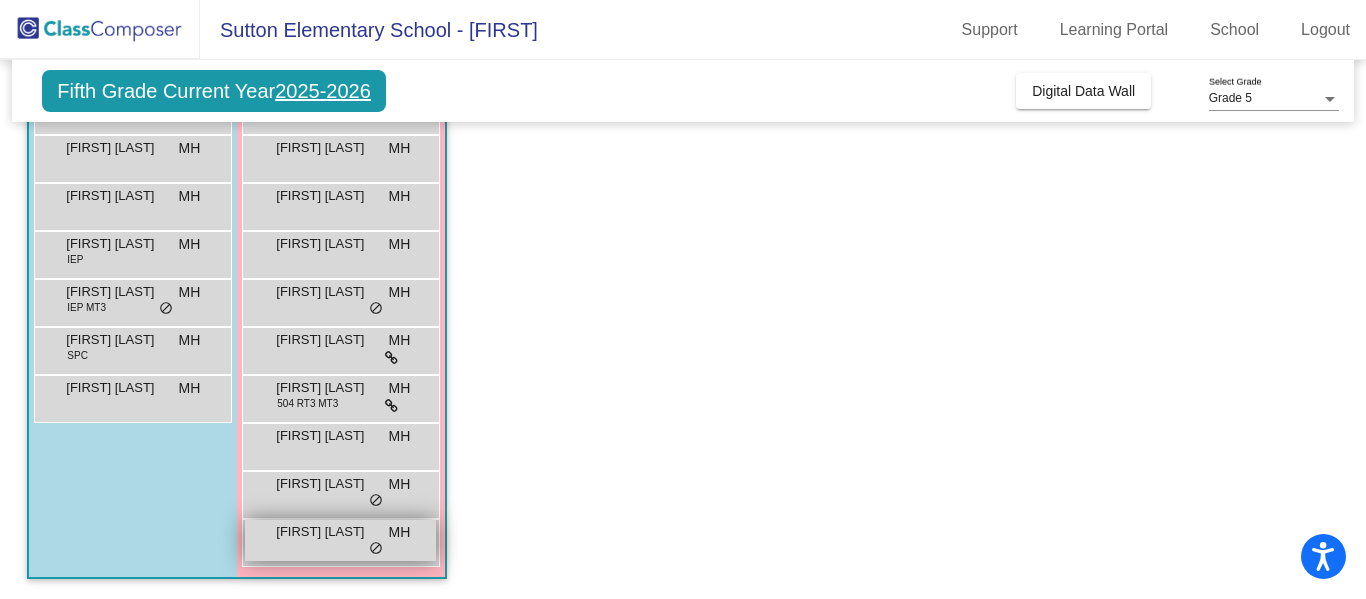 click on "Viola Burton MH lock do_not_disturb_alt" at bounding box center [340, 540] 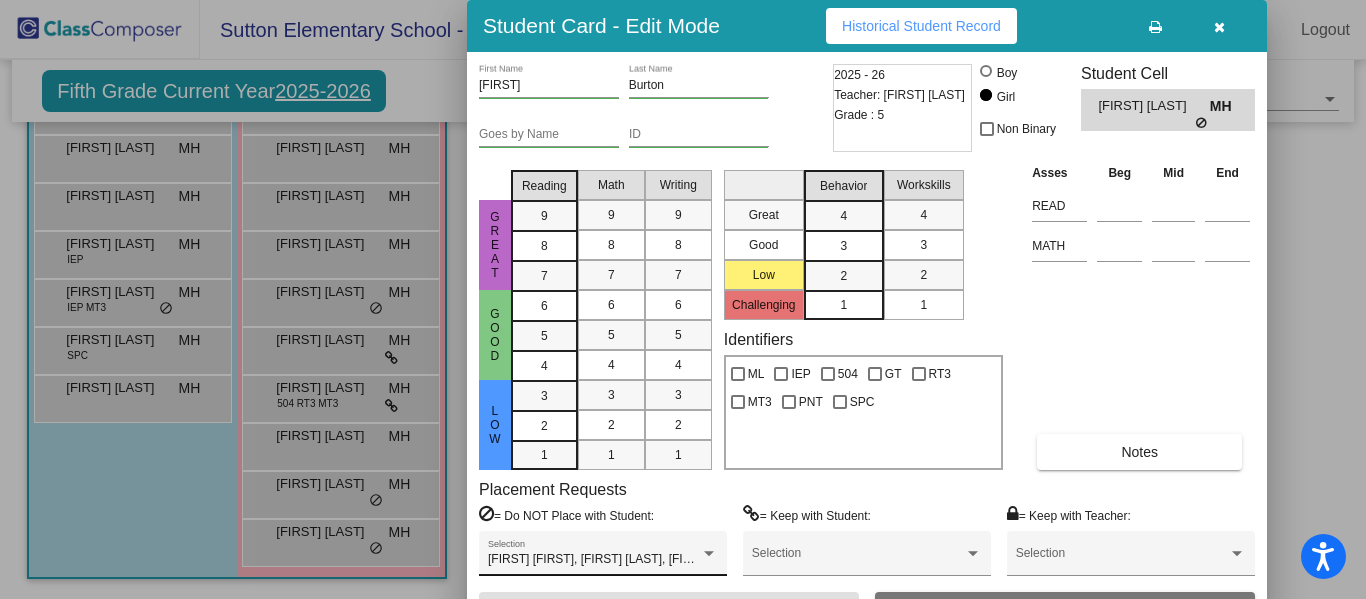 click on "Anna Lucy Morrison, Autumn Terry, Lyrix Grubbs" at bounding box center (619, 559) 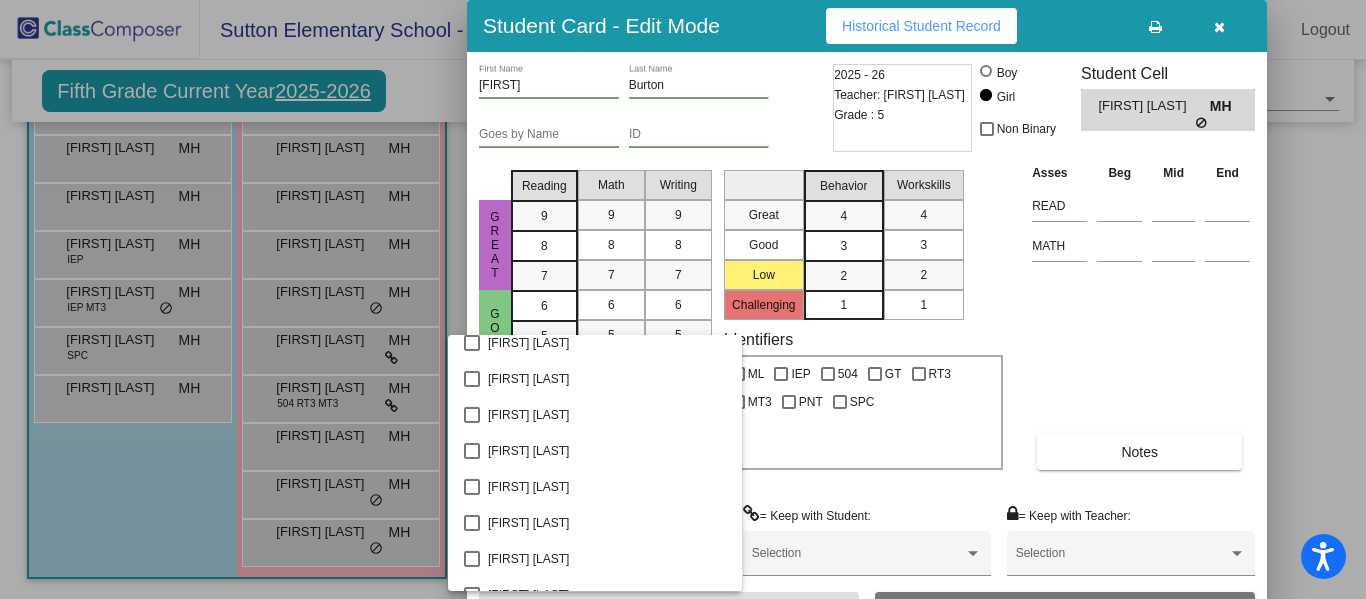 scroll, scrollTop: 2714, scrollLeft: 0, axis: vertical 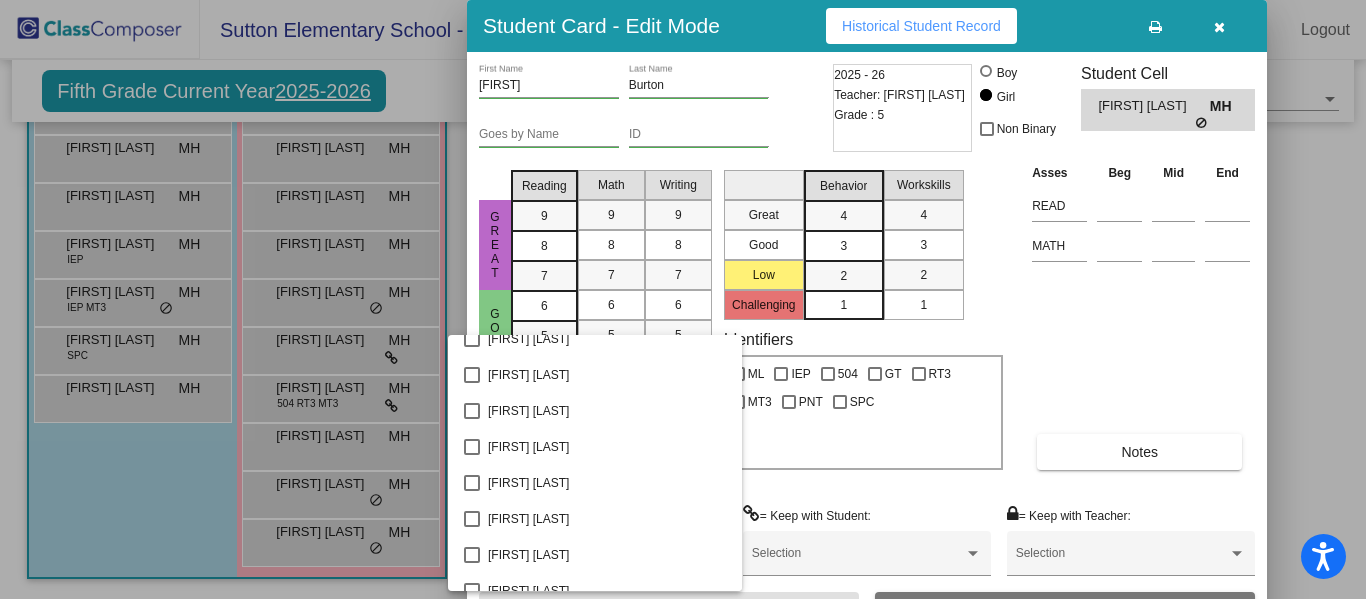 click at bounding box center [683, 299] 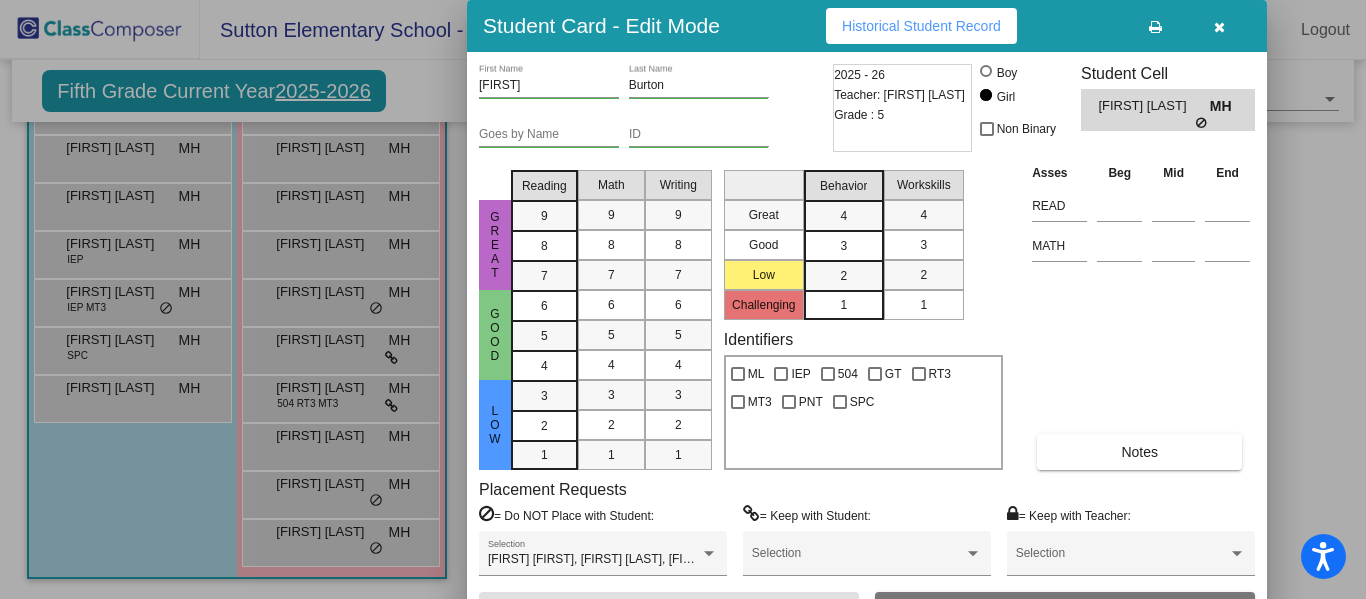 click at bounding box center (683, 299) 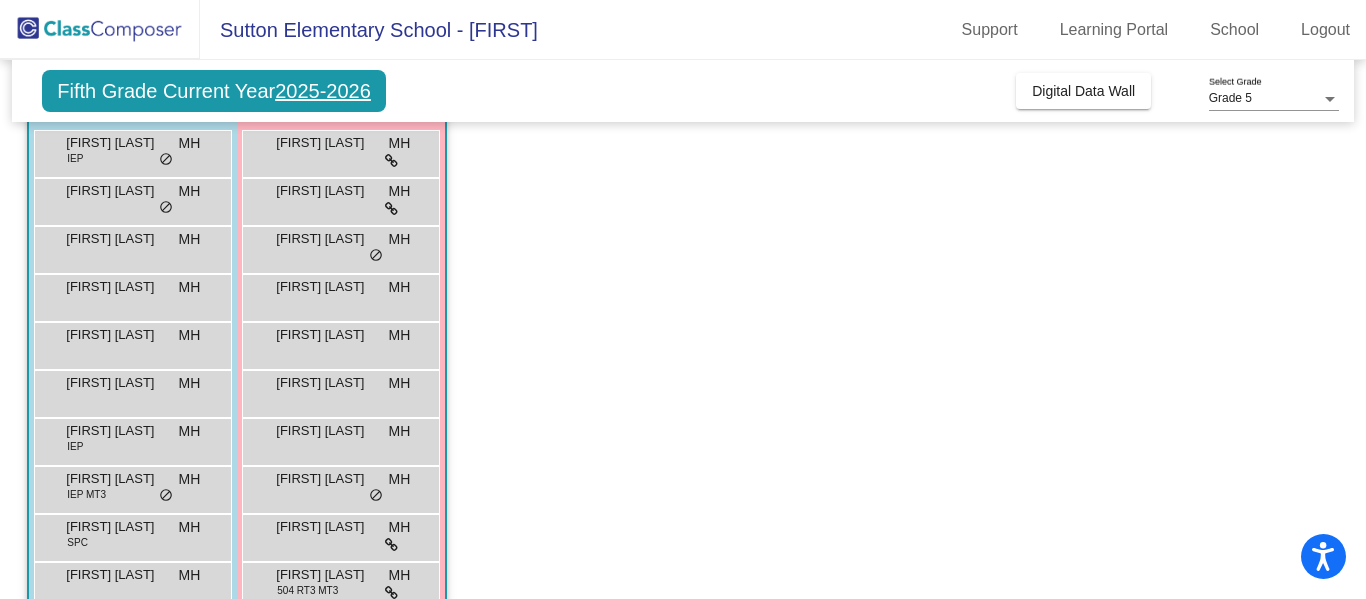 scroll, scrollTop: 193, scrollLeft: 0, axis: vertical 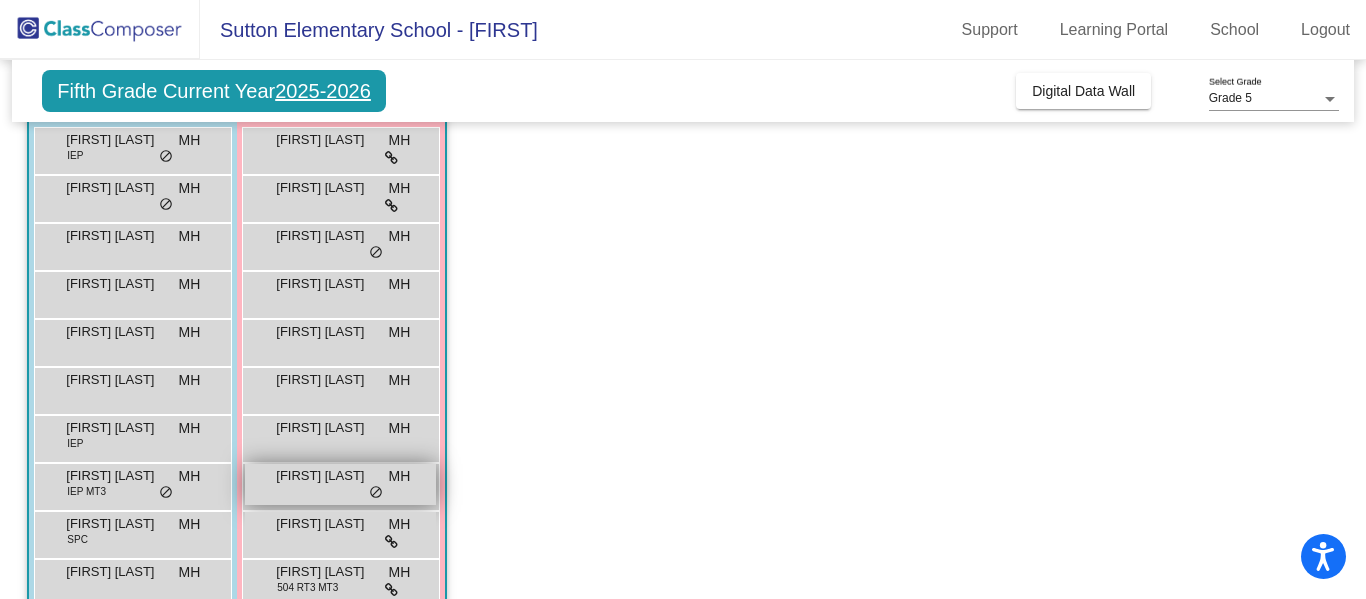 click on "Mila Randolph MH lock do_not_disturb_alt" at bounding box center [340, 484] 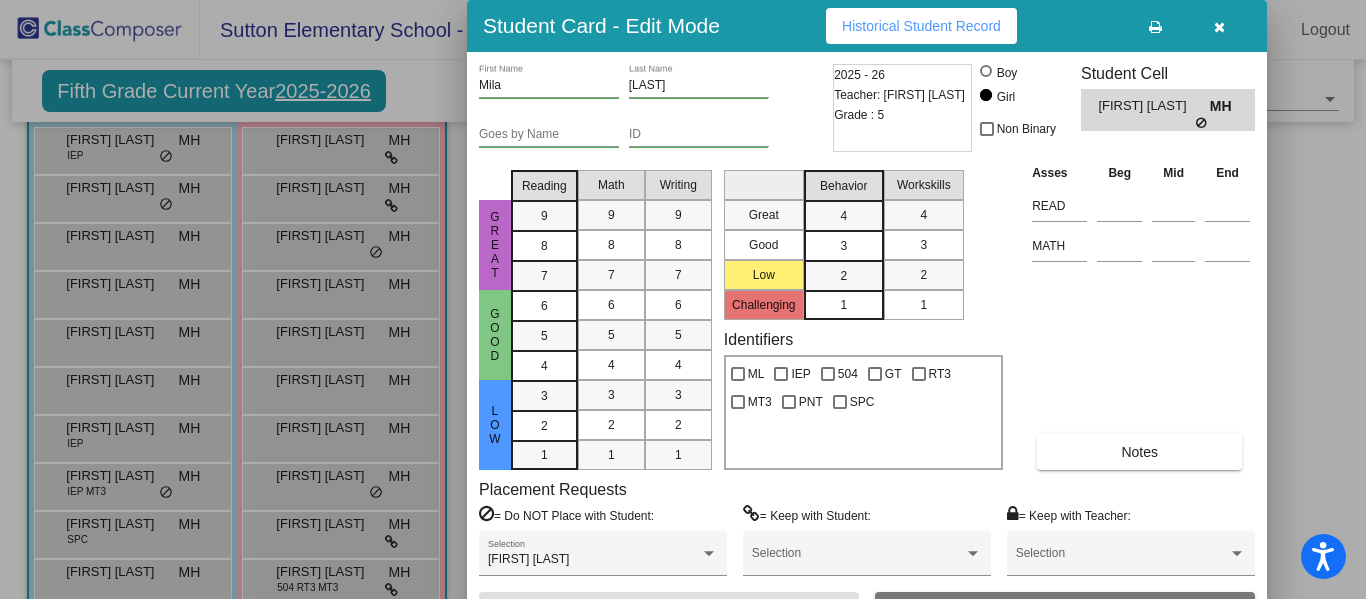 click at bounding box center [683, 299] 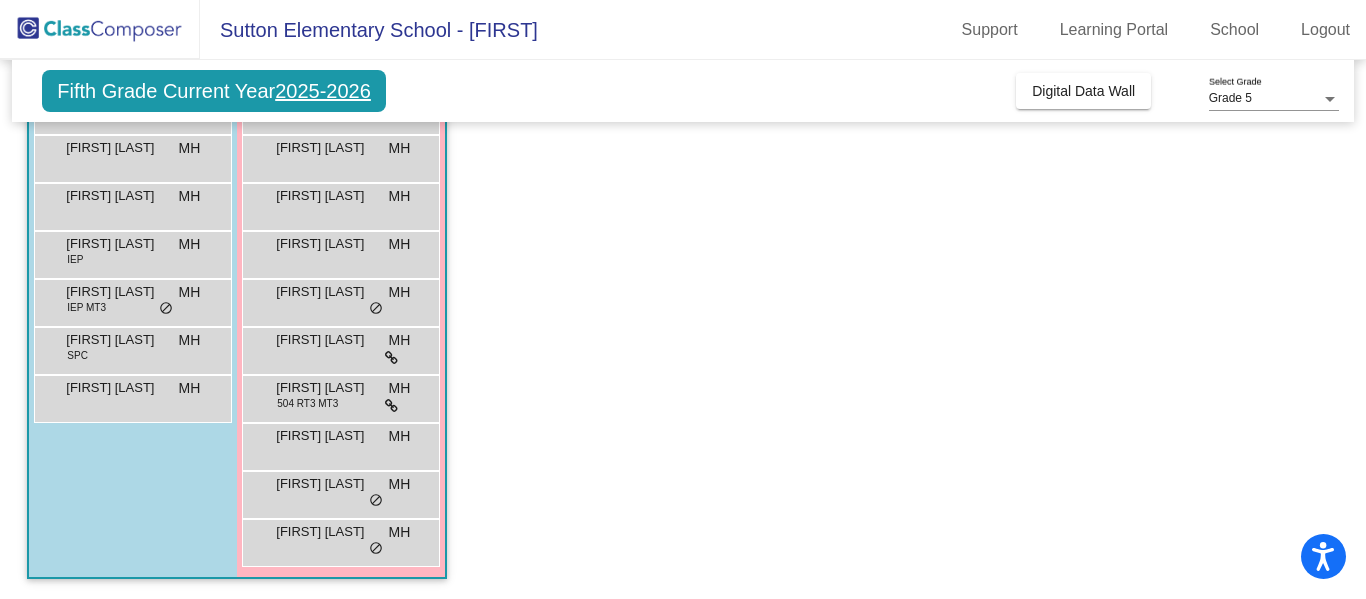scroll, scrollTop: 0, scrollLeft: 0, axis: both 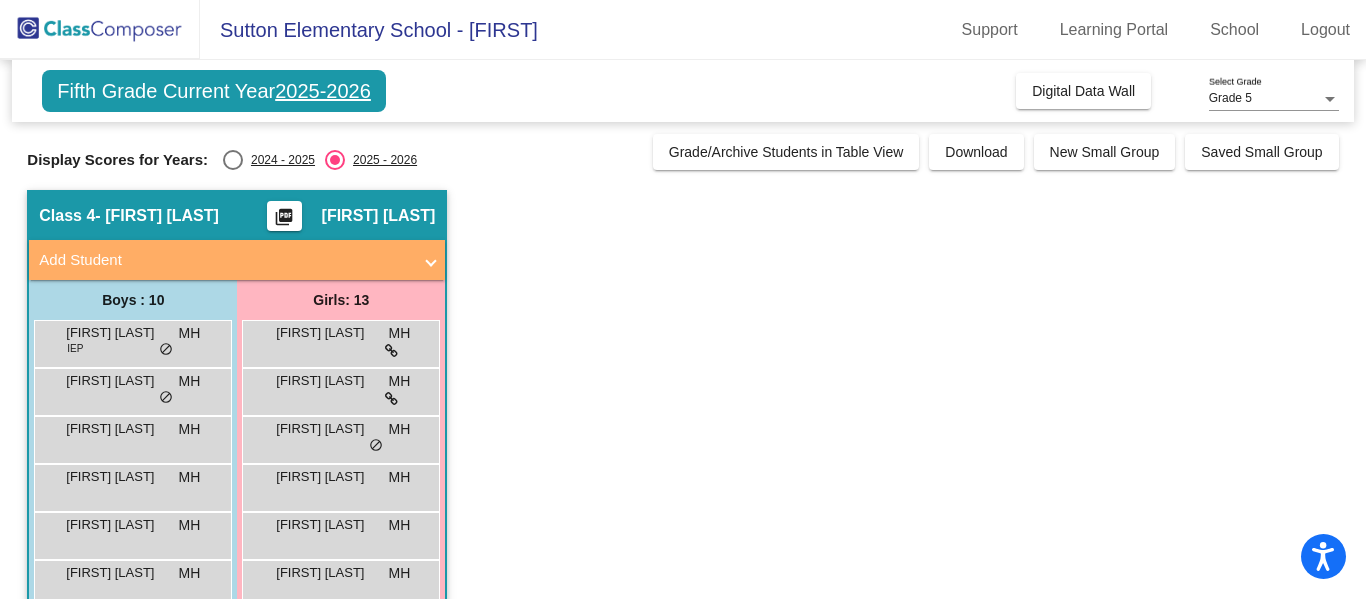 click on "2025-2026" 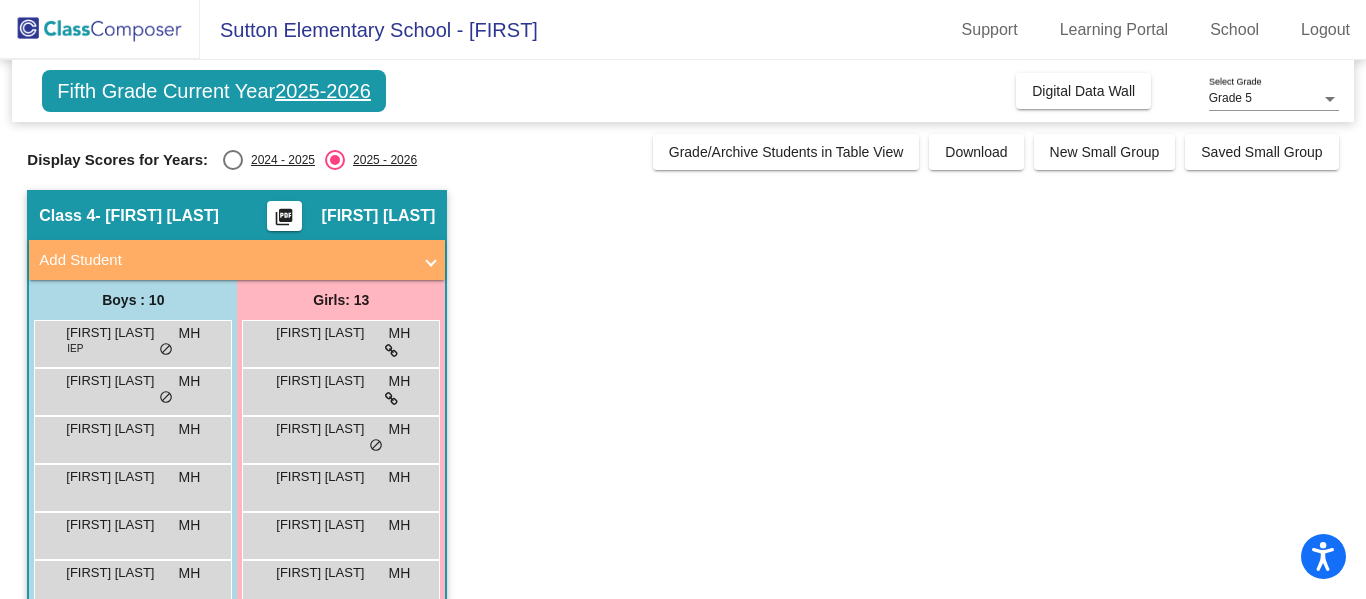 click on "Fifth Grade Current Year  2025-2026" 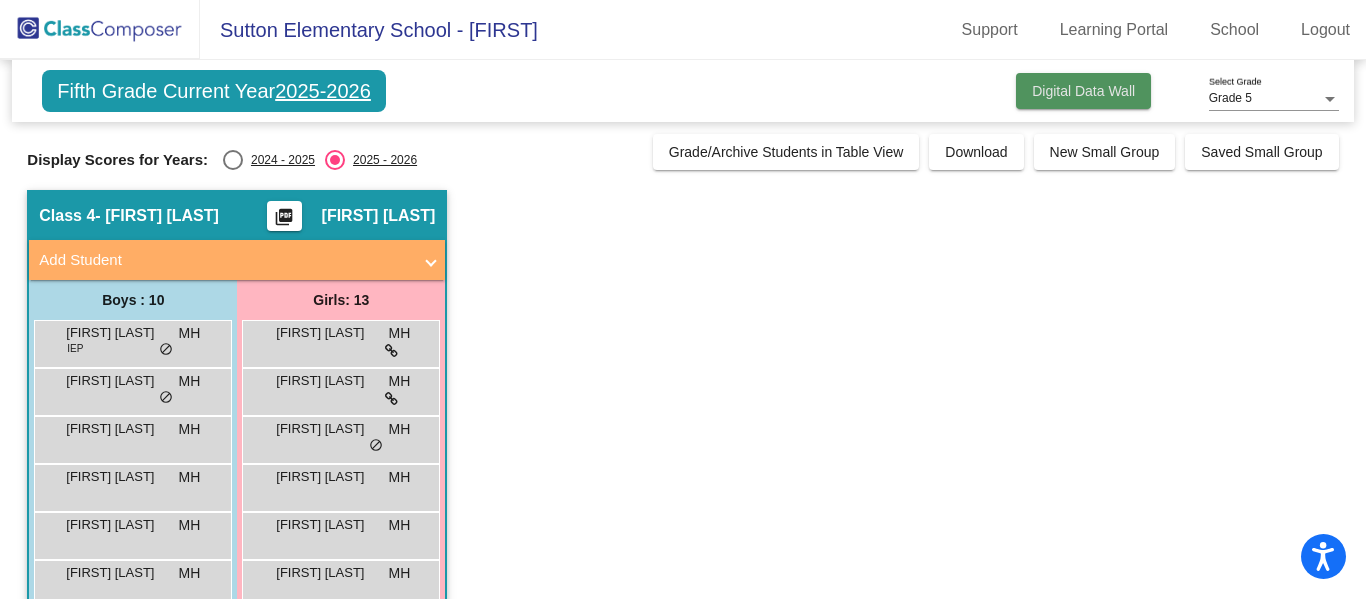 click on "Digital Data Wall" 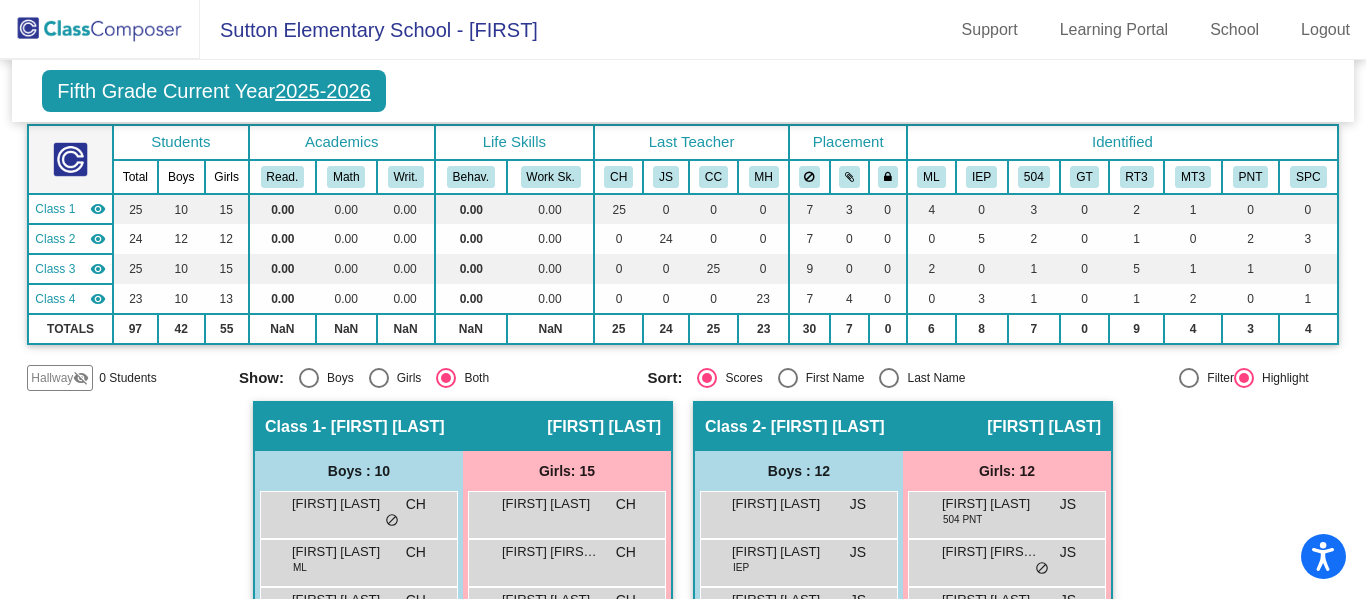 scroll, scrollTop: 107, scrollLeft: 0, axis: vertical 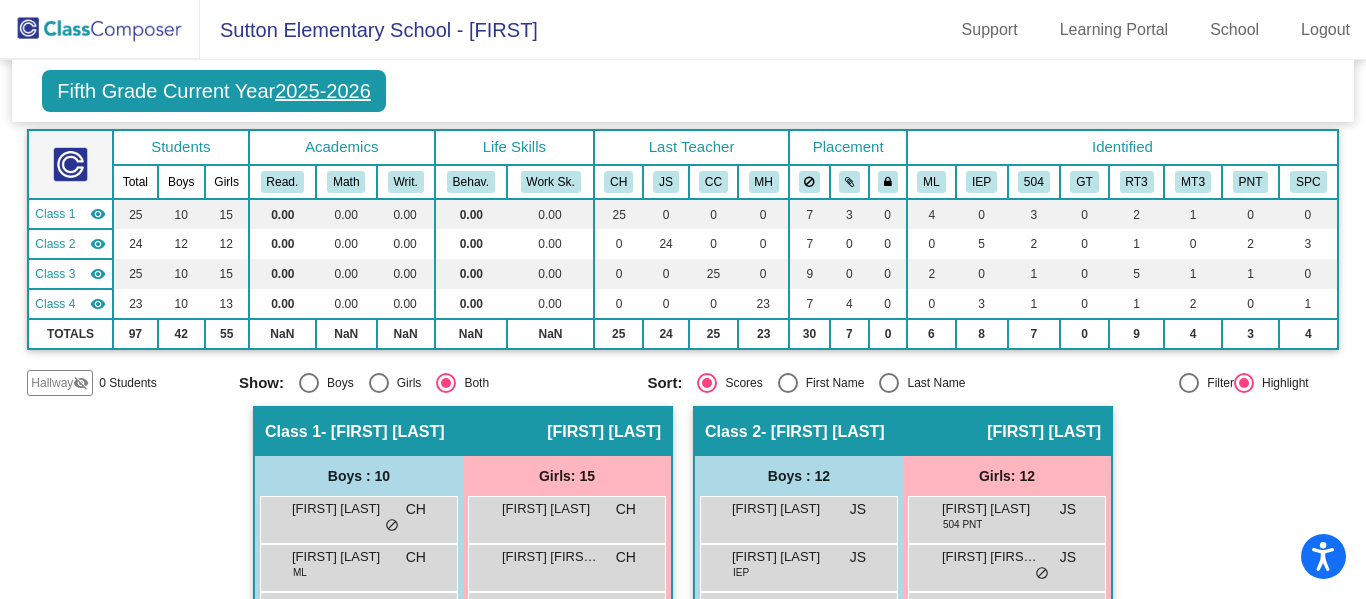 click on "Class 2" 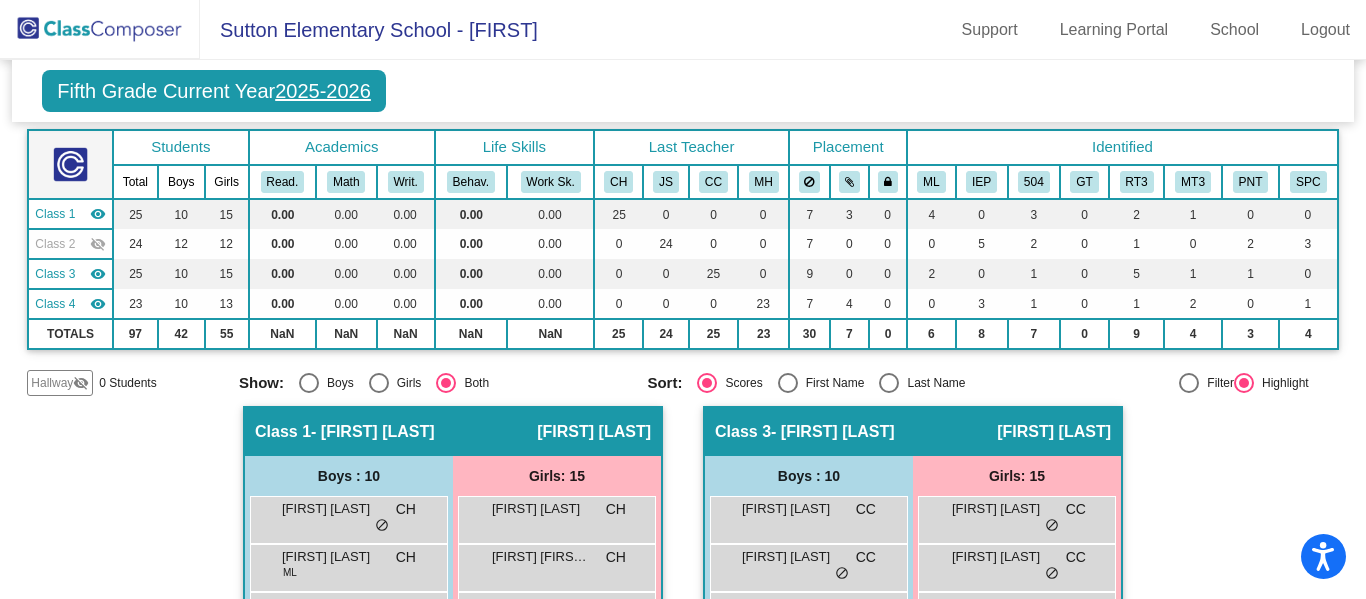 click on "Class 2" 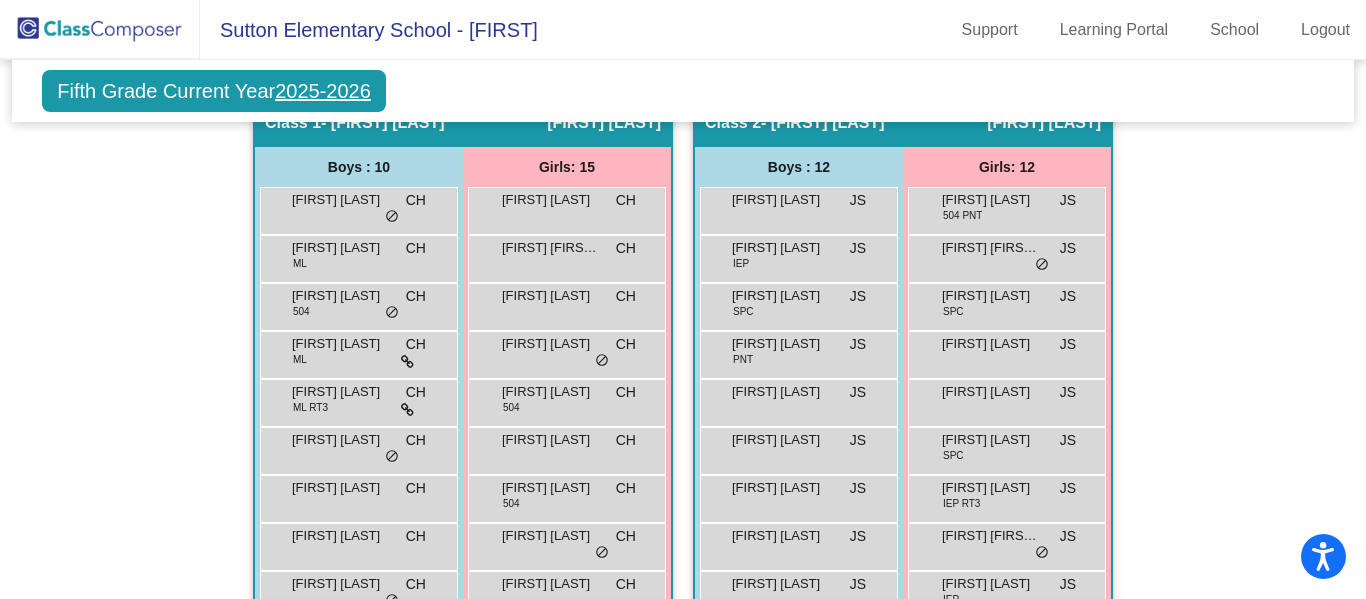 scroll, scrollTop: 421, scrollLeft: 0, axis: vertical 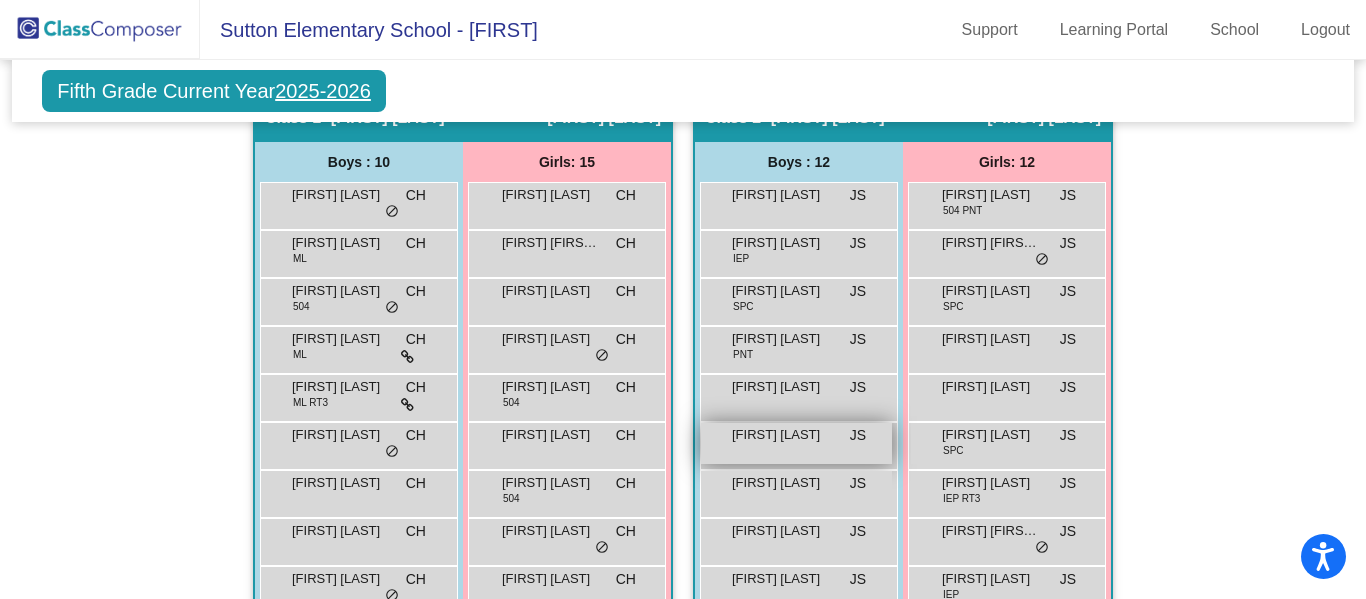 click on "Jasper Merrill JS lock do_not_disturb_alt" at bounding box center (796, 443) 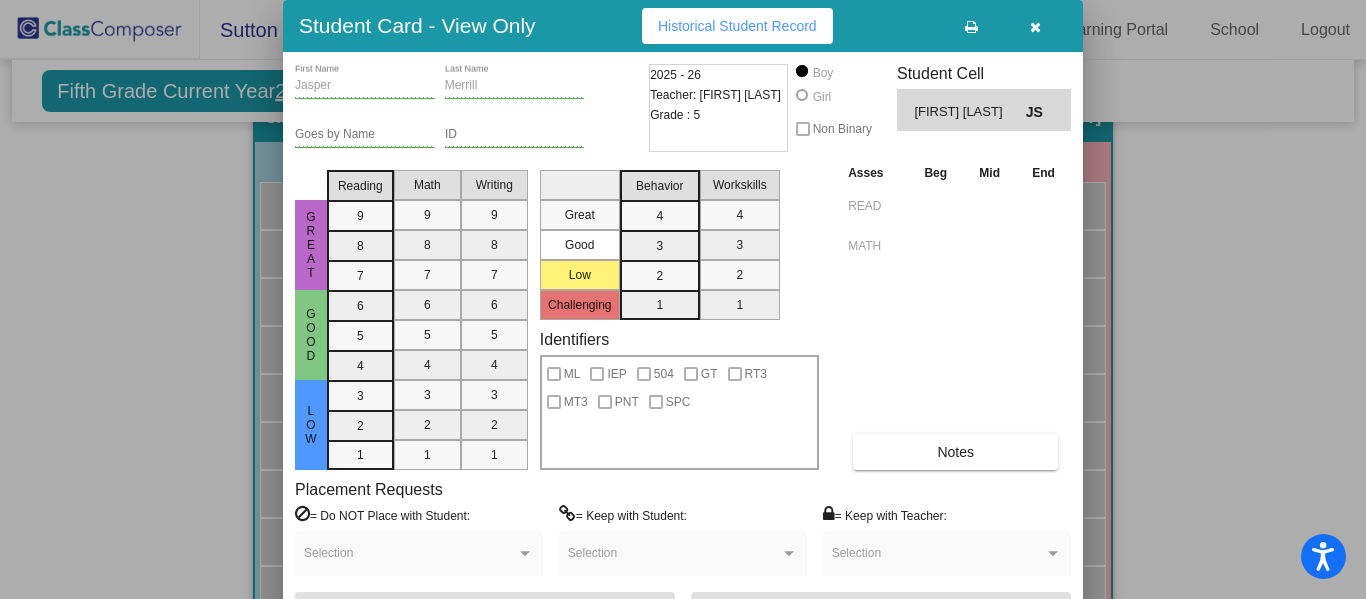 click at bounding box center (683, 299) 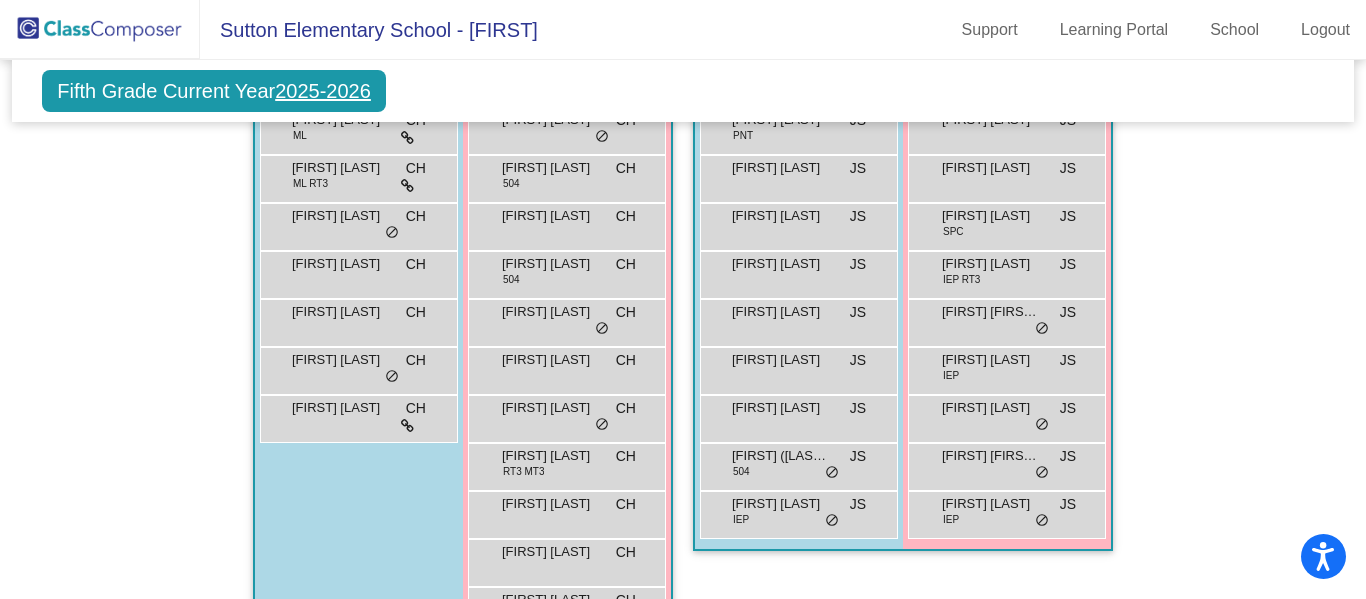 scroll, scrollTop: 642, scrollLeft: 0, axis: vertical 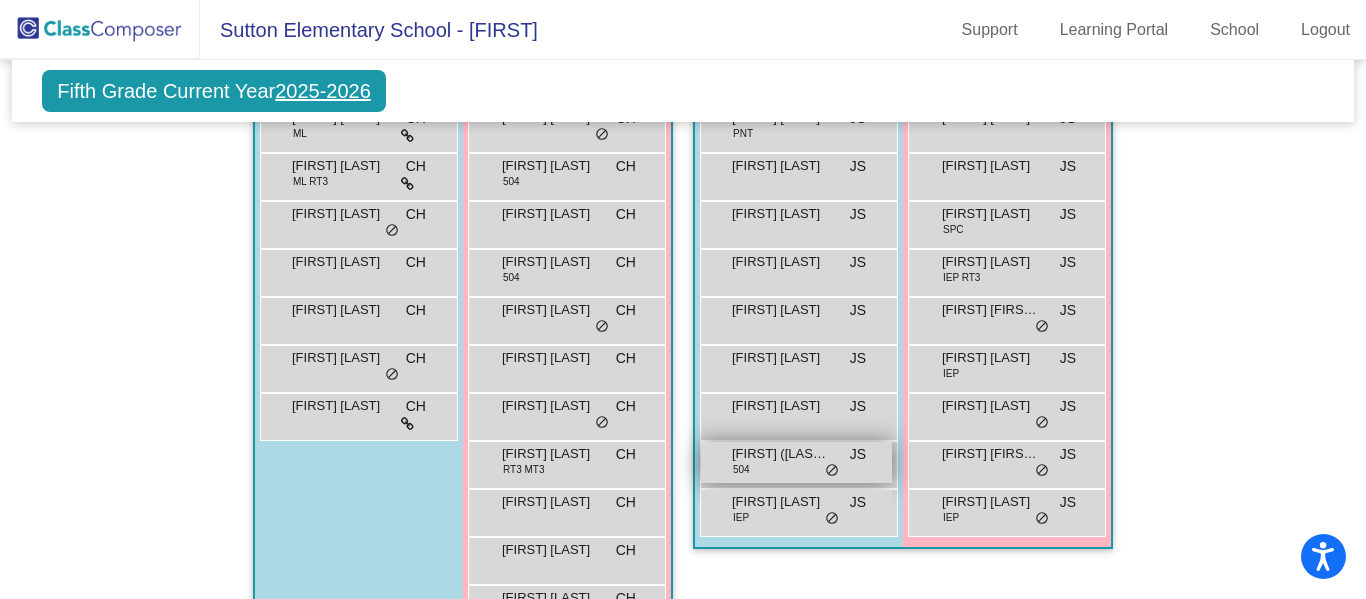 click on "Markus (Prince) Perry Jr." at bounding box center [782, 454] 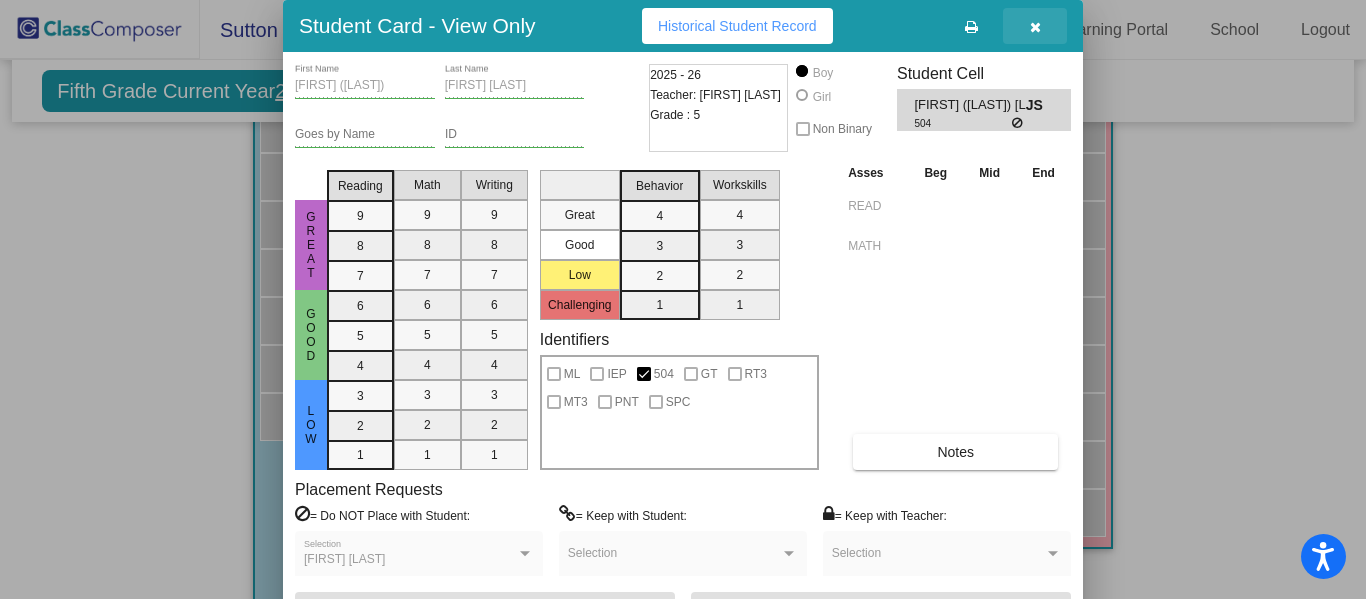 click at bounding box center [1035, 26] 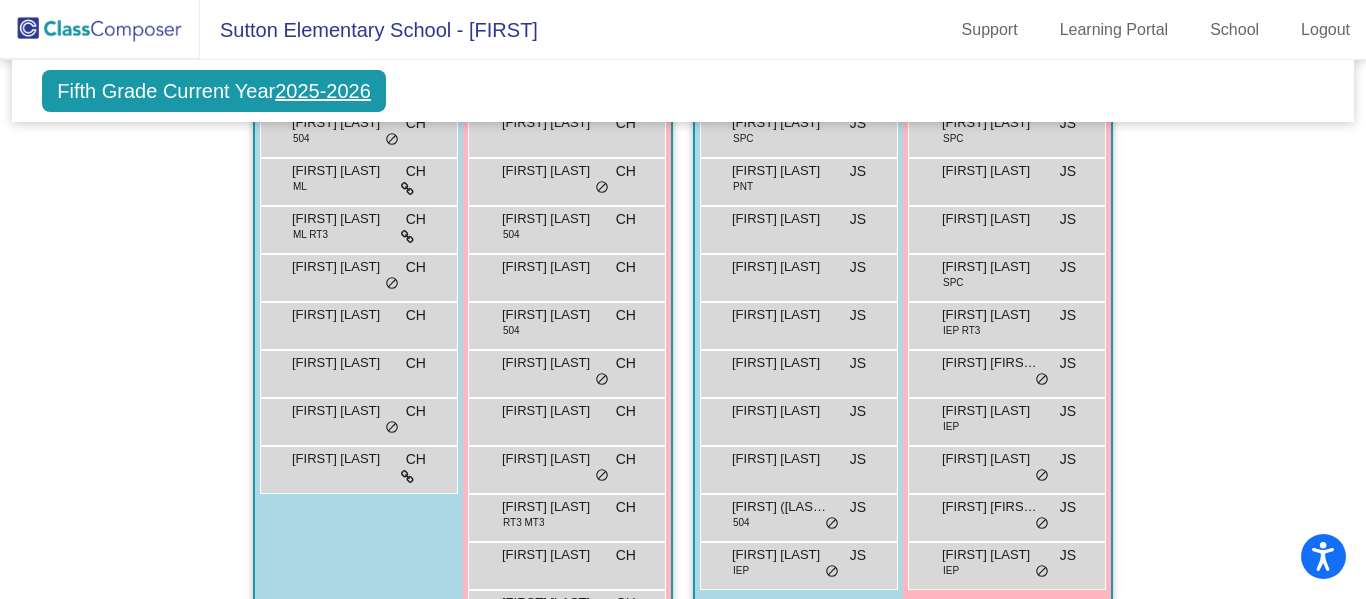 scroll, scrollTop: 591, scrollLeft: 0, axis: vertical 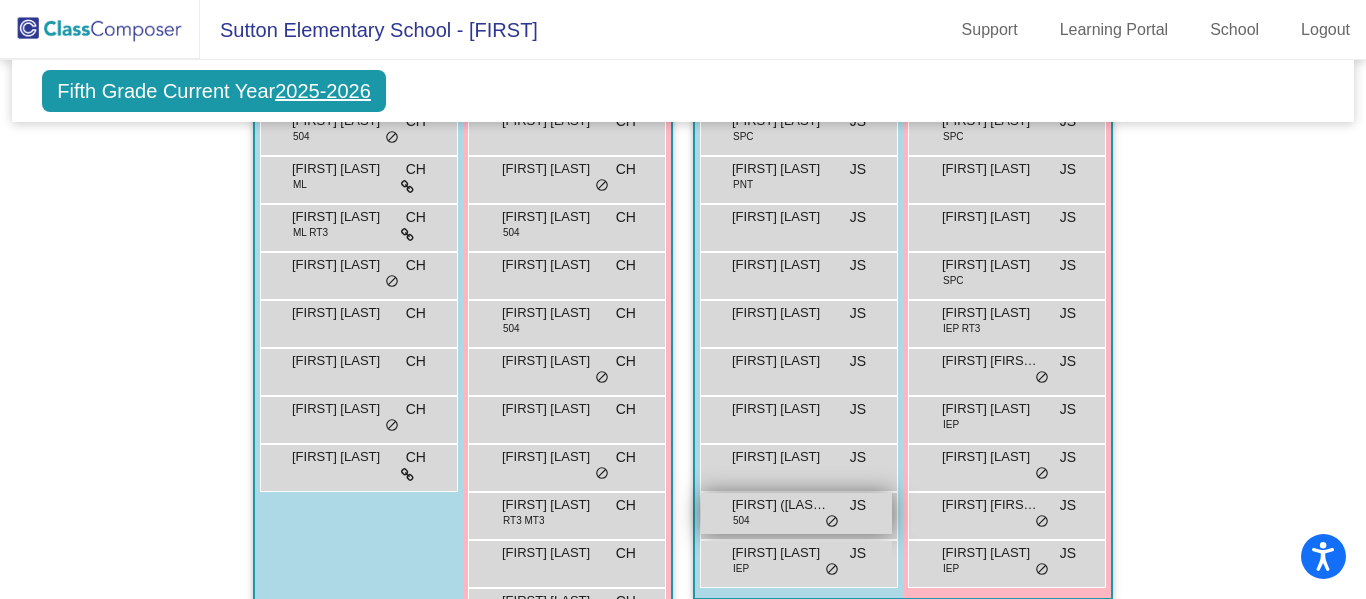 click on "do_not_disturb_alt" at bounding box center (832, 522) 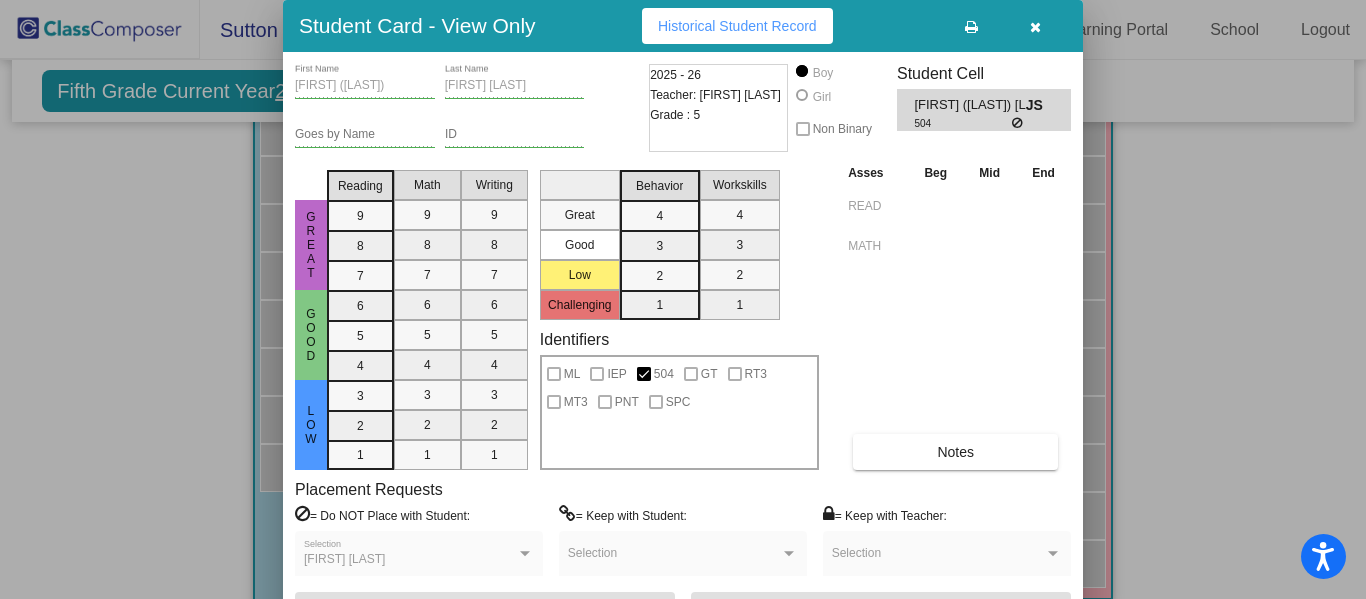 click at bounding box center [683, 299] 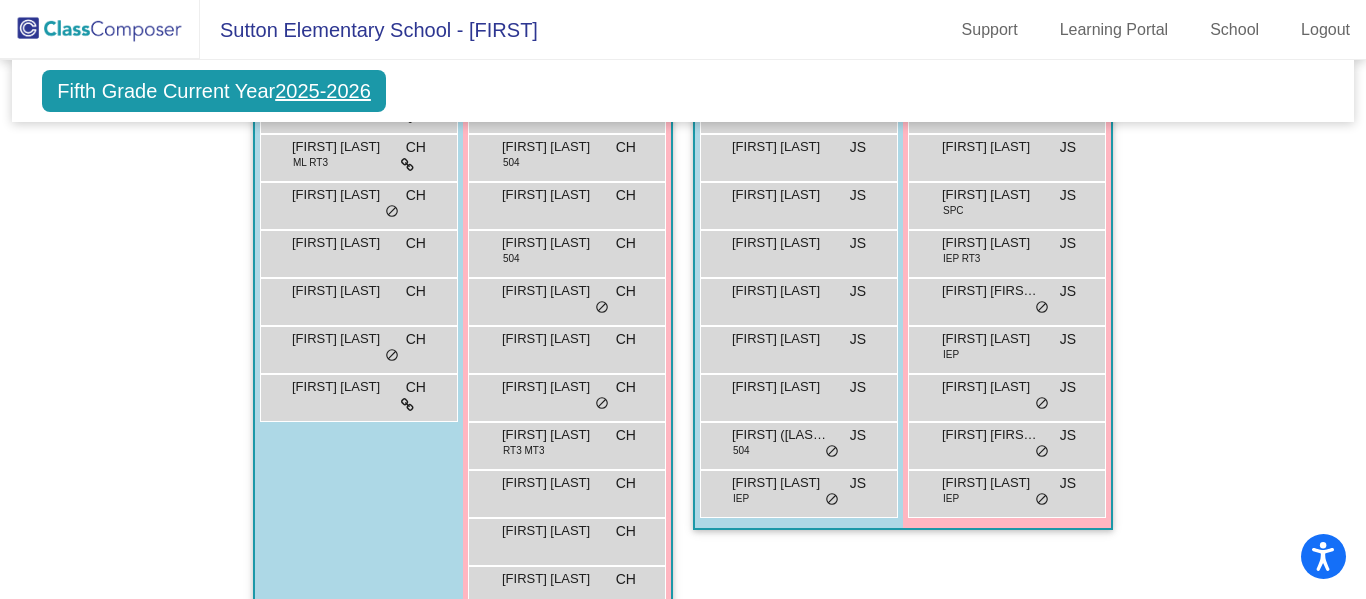 scroll, scrollTop: 660, scrollLeft: 0, axis: vertical 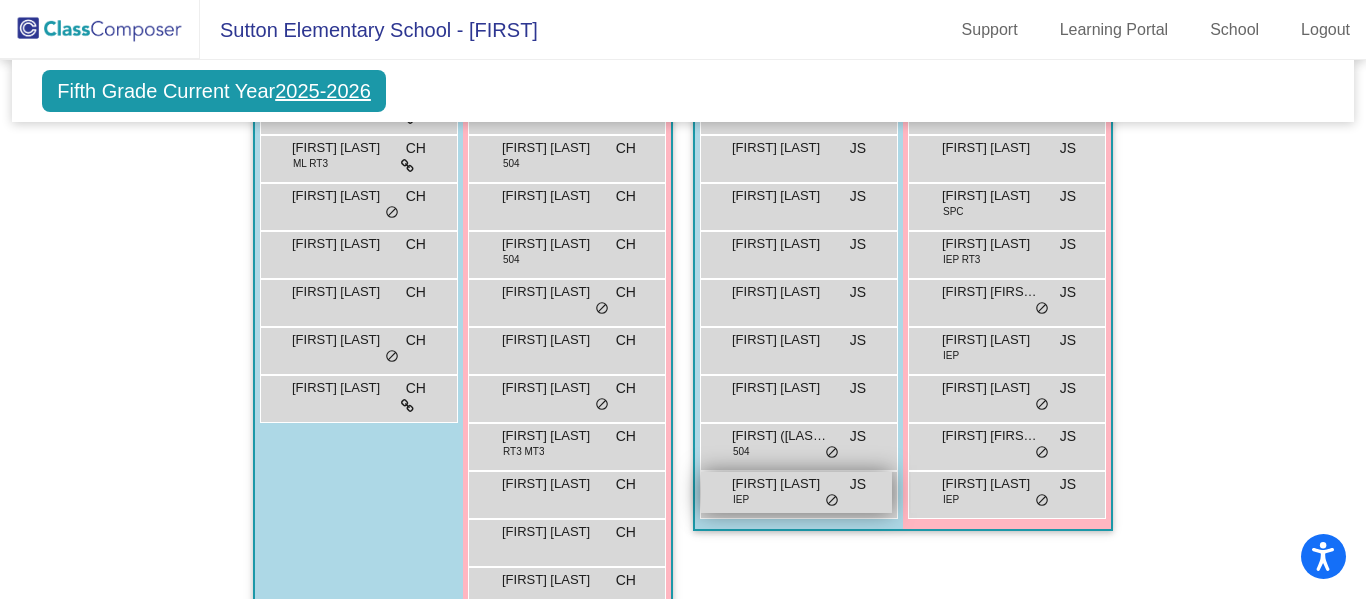 click on "Tucker Wink IEP JS lock do_not_disturb_alt" at bounding box center [796, 492] 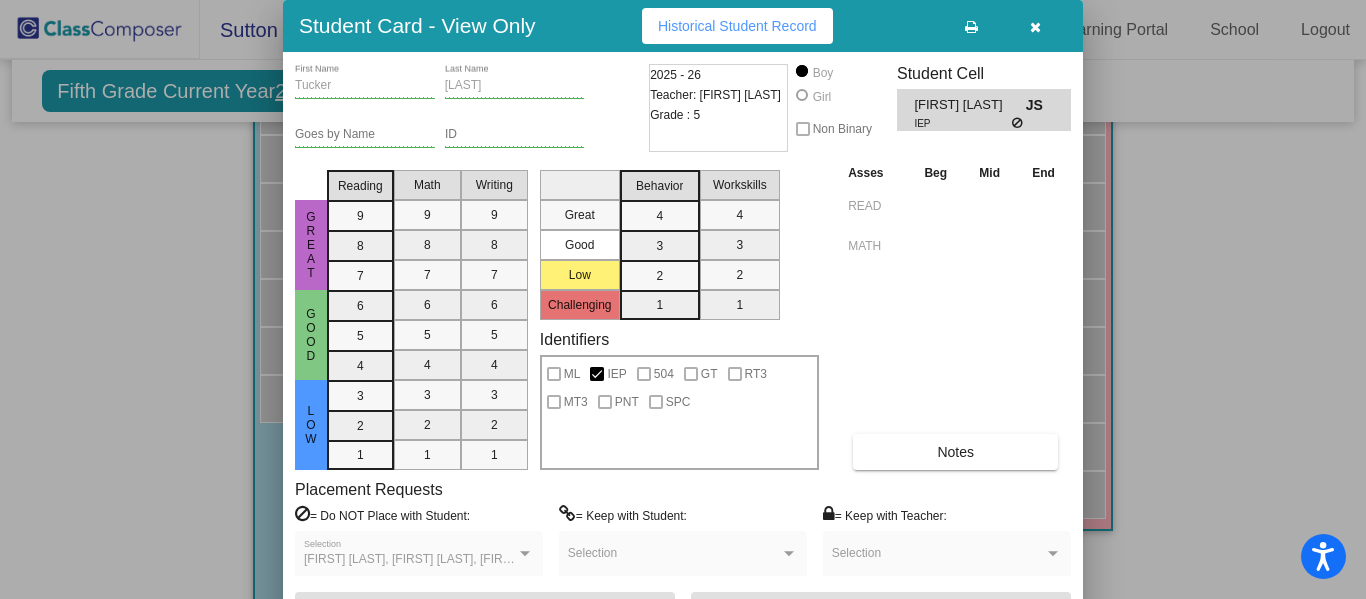 click on "Asher Hamilton, Ezra Steele, Haddie Ellis" at bounding box center (432, 559) 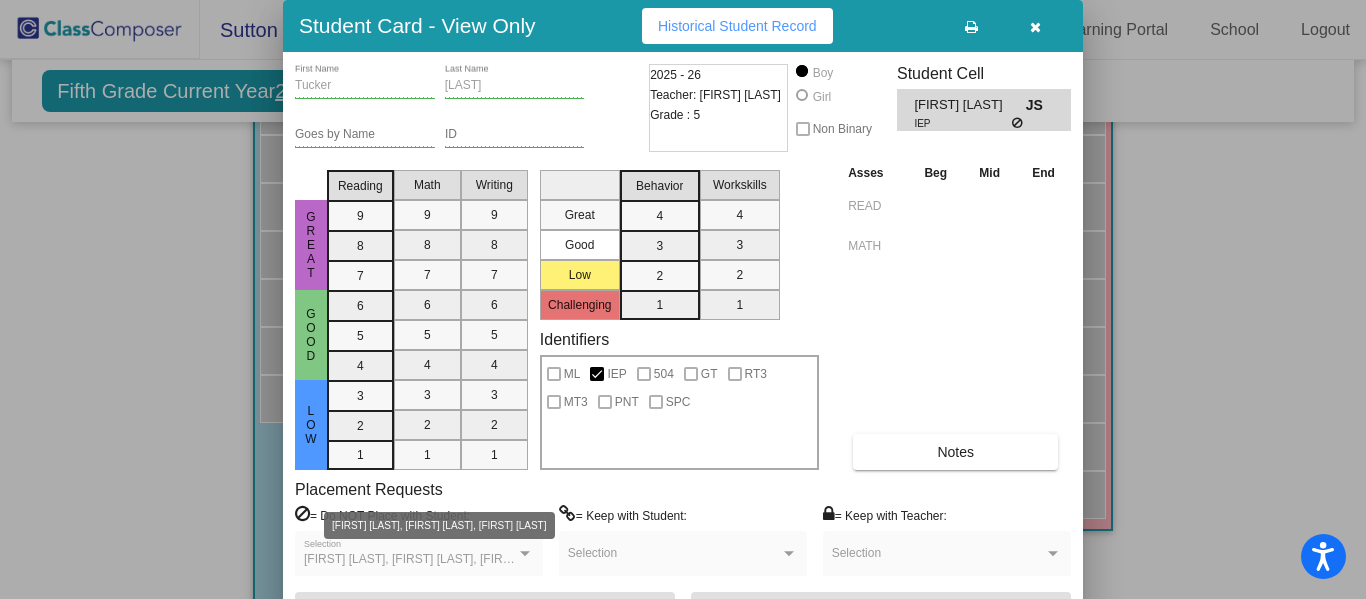 click at bounding box center [683, 299] 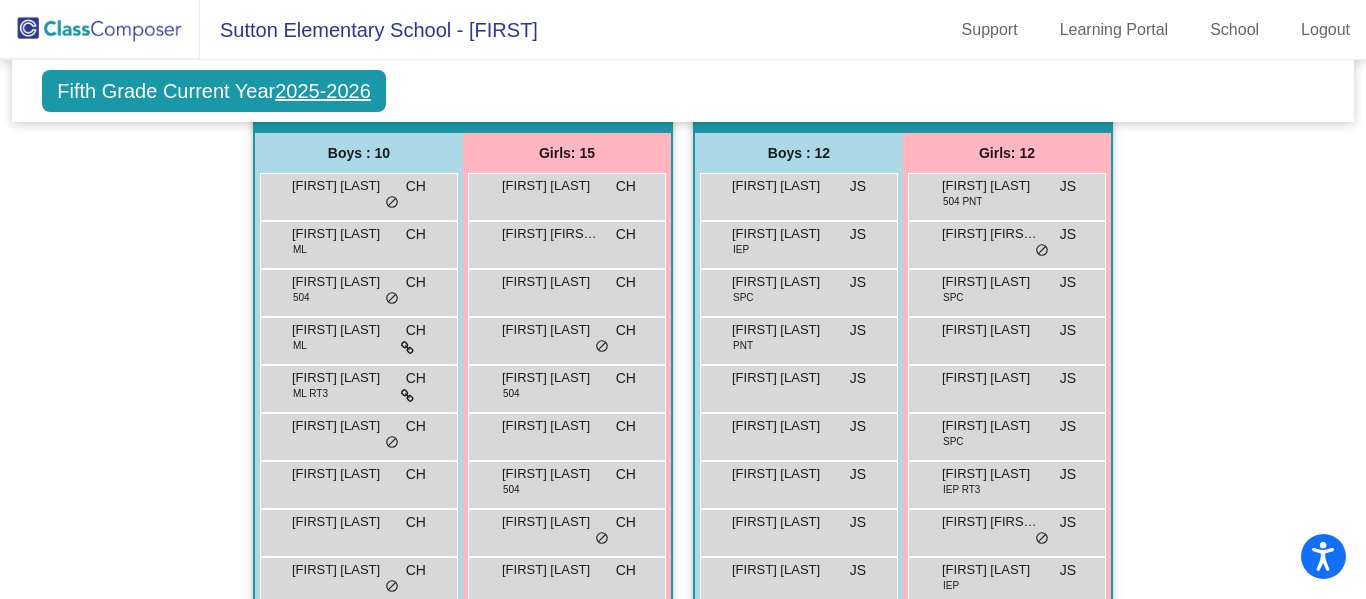 scroll, scrollTop: 433, scrollLeft: 0, axis: vertical 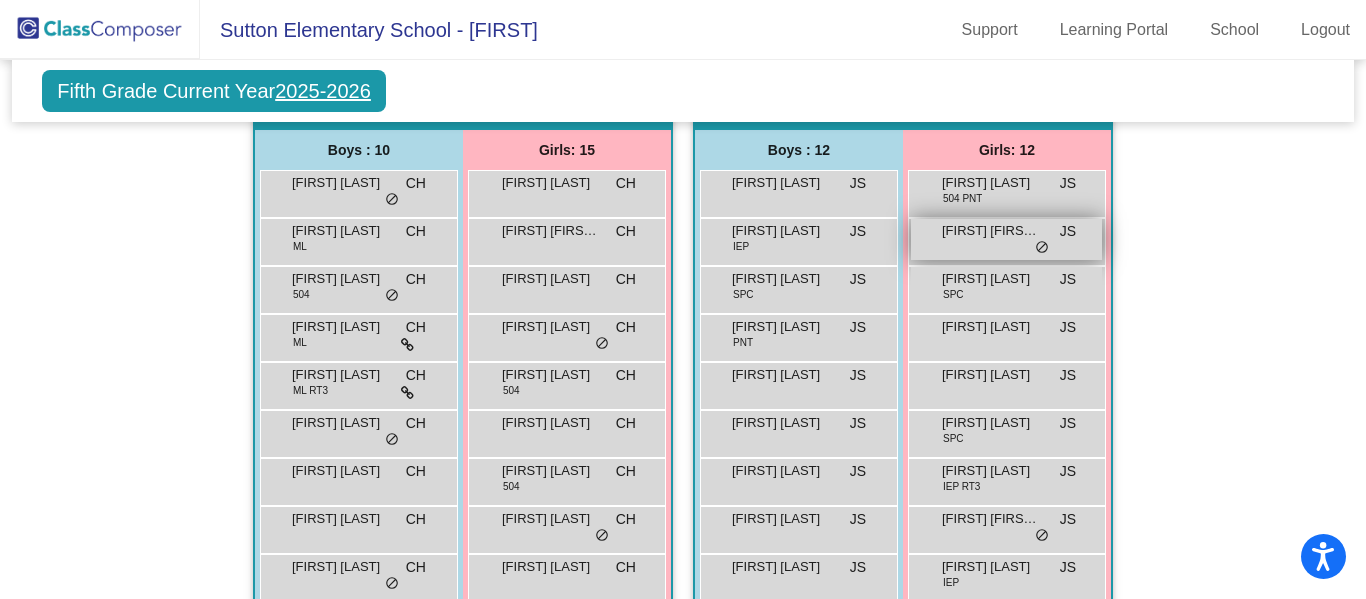 click on "Anna Lucy Morrison JS lock do_not_disturb_alt" at bounding box center (1006, 239) 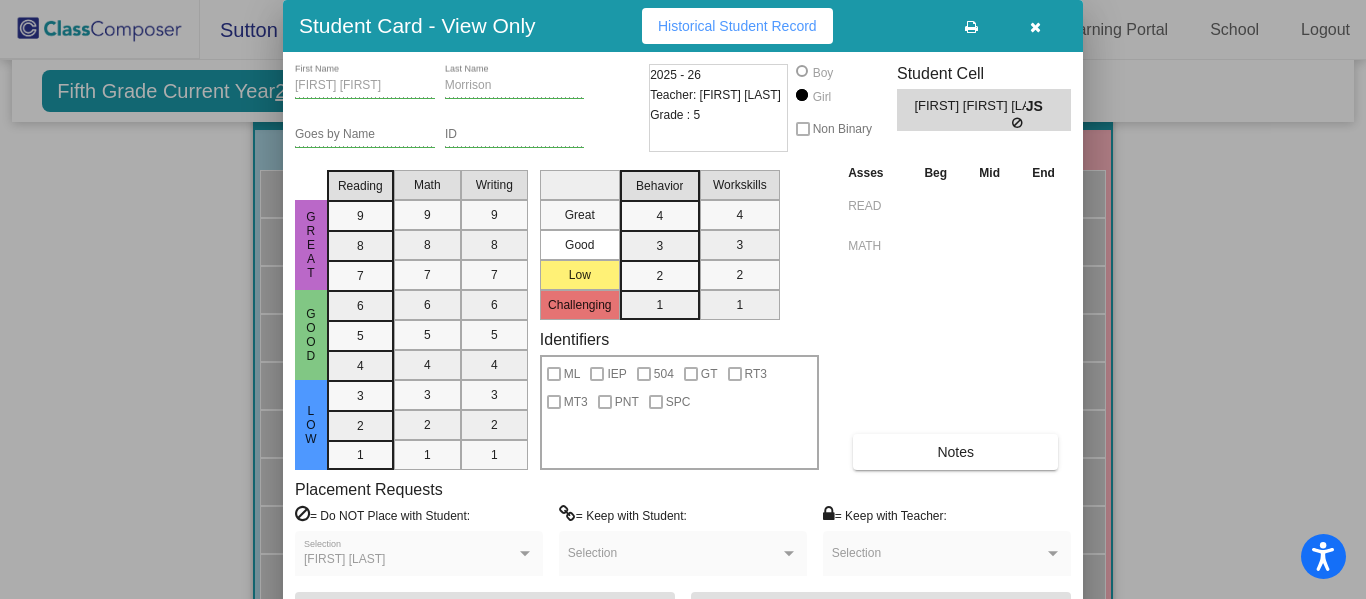 click at bounding box center [683, 299] 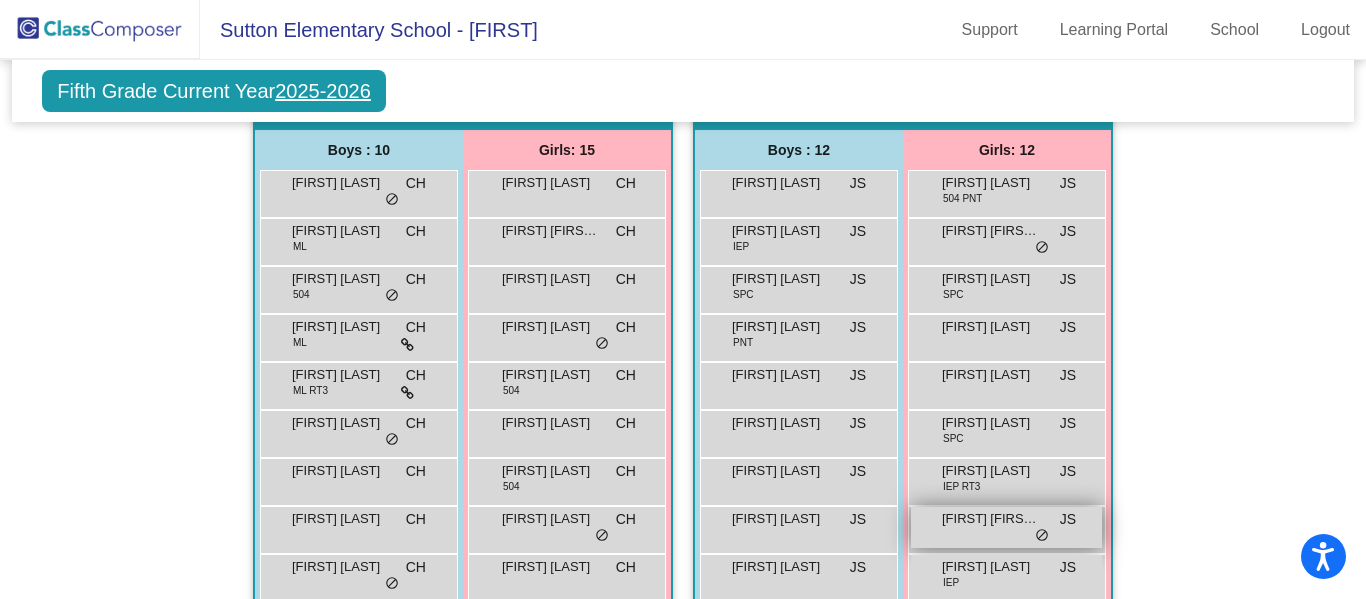 click on "do_not_disturb_alt" at bounding box center (1042, 536) 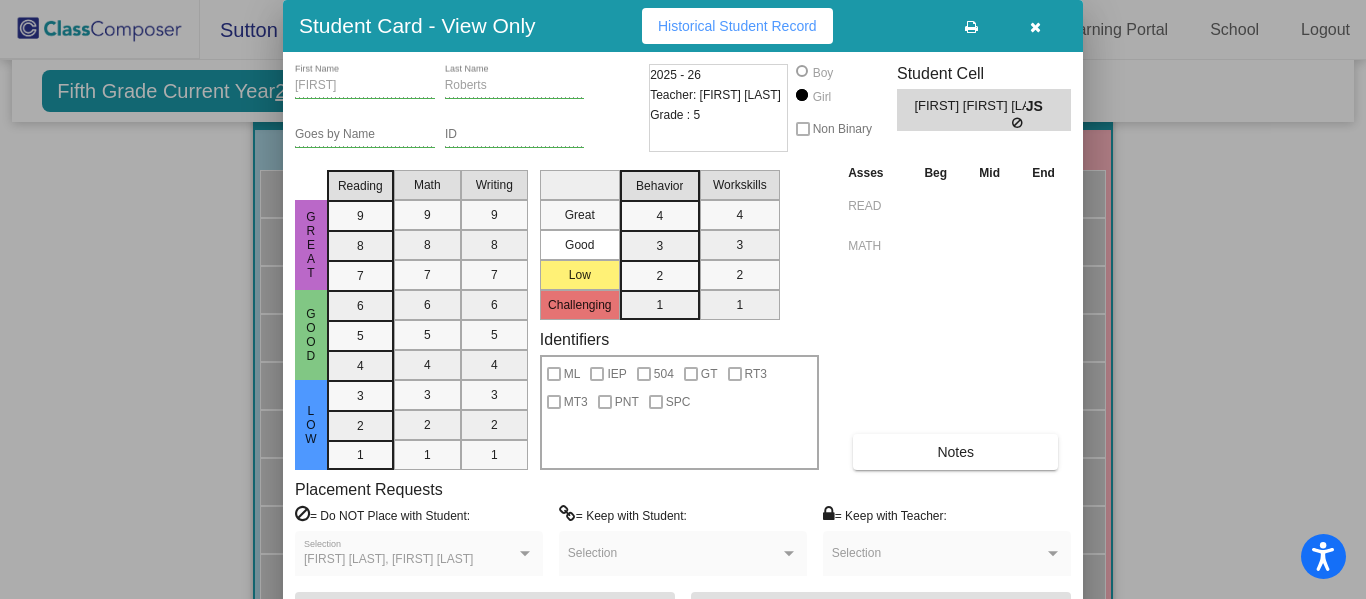 click at bounding box center [1035, 26] 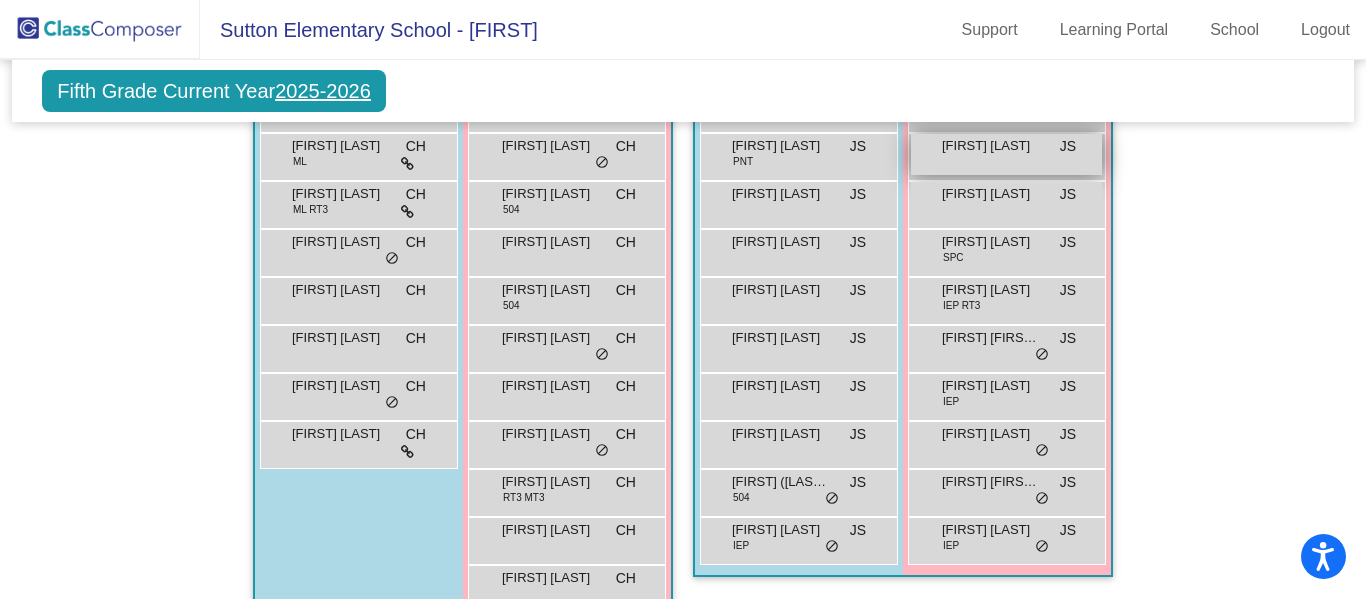 scroll, scrollTop: 620, scrollLeft: 0, axis: vertical 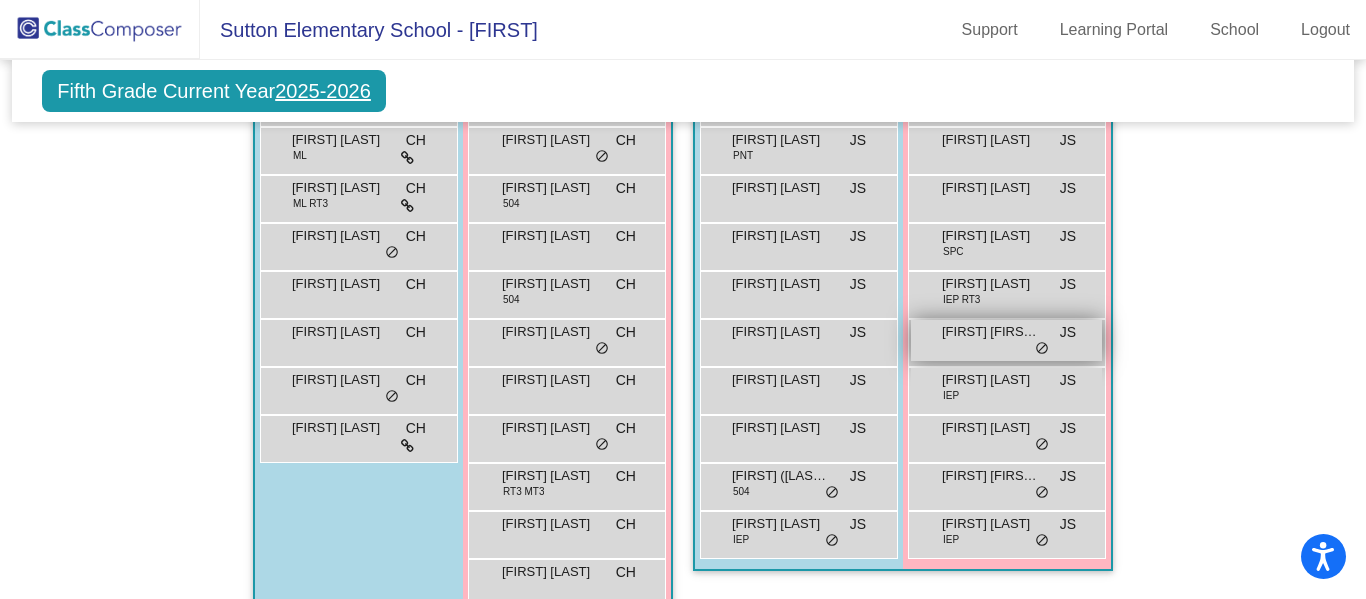 click on "Lilyanna Roberts" at bounding box center [992, 332] 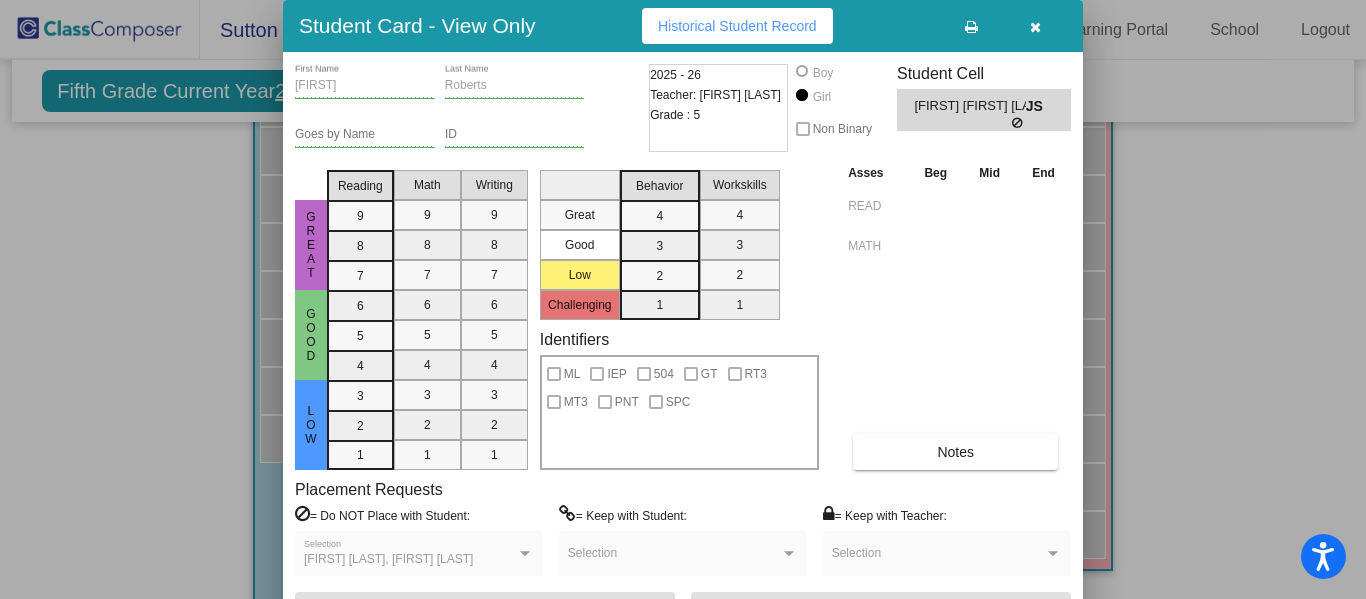 click at bounding box center (683, 299) 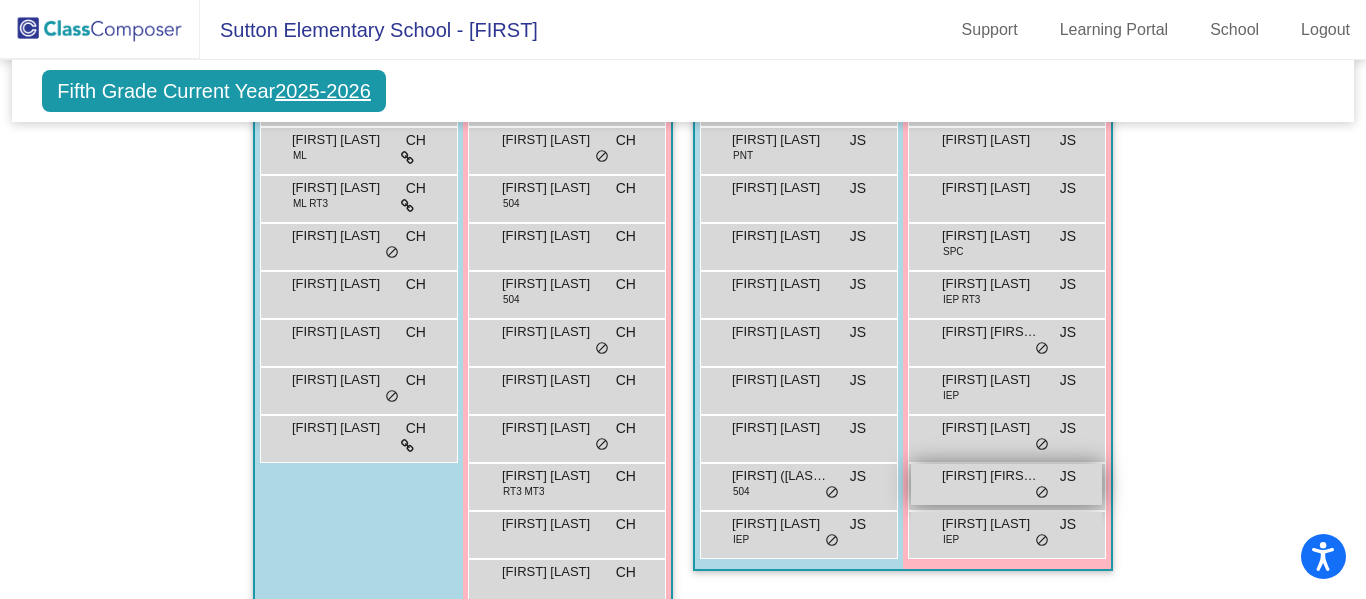click on "Sophia VanOver Balderas JS lock do_not_disturb_alt" at bounding box center [1006, 484] 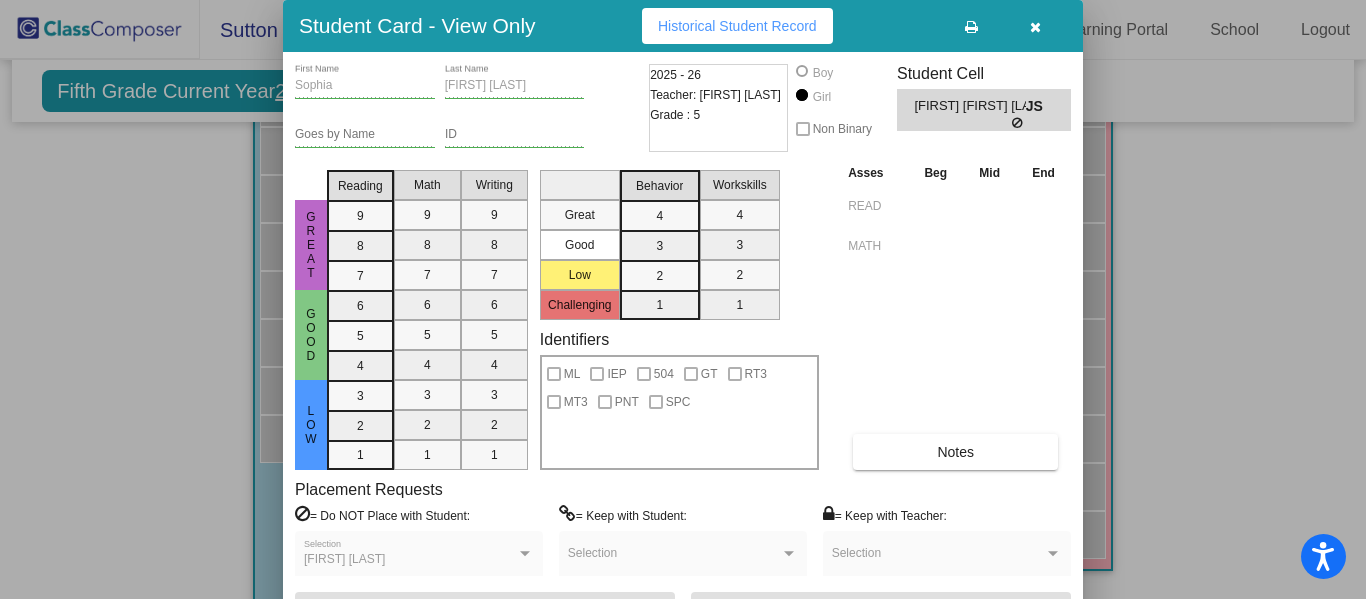 click at bounding box center (683, 299) 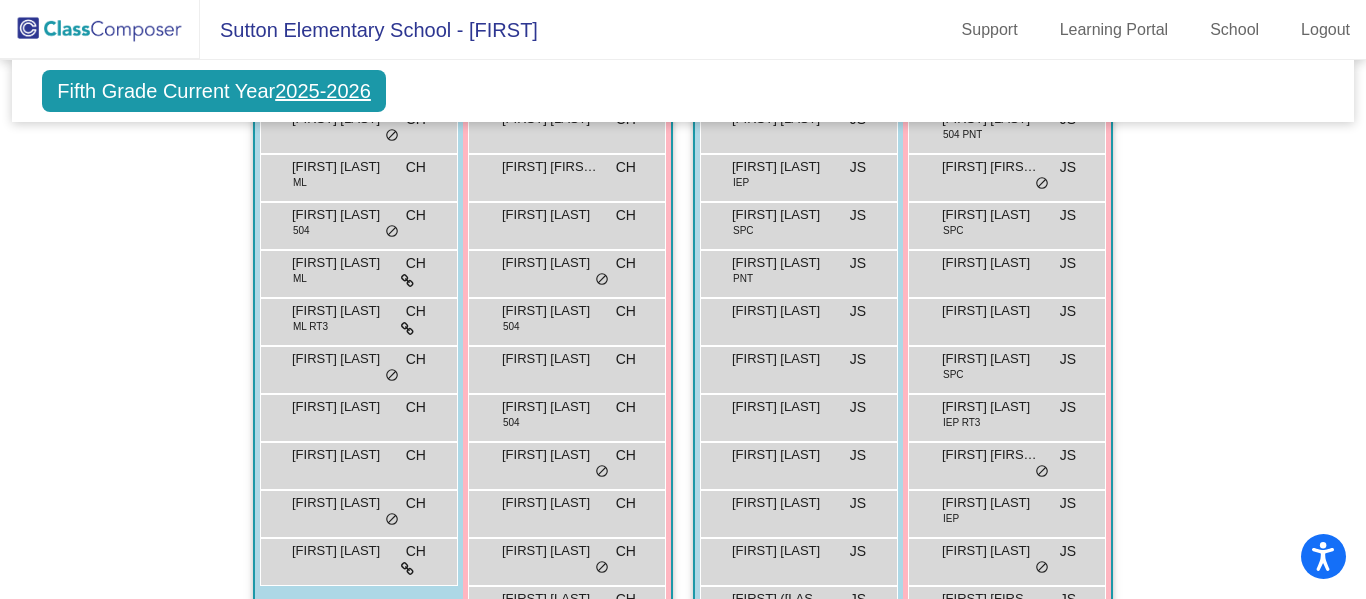 scroll, scrollTop: 503, scrollLeft: 0, axis: vertical 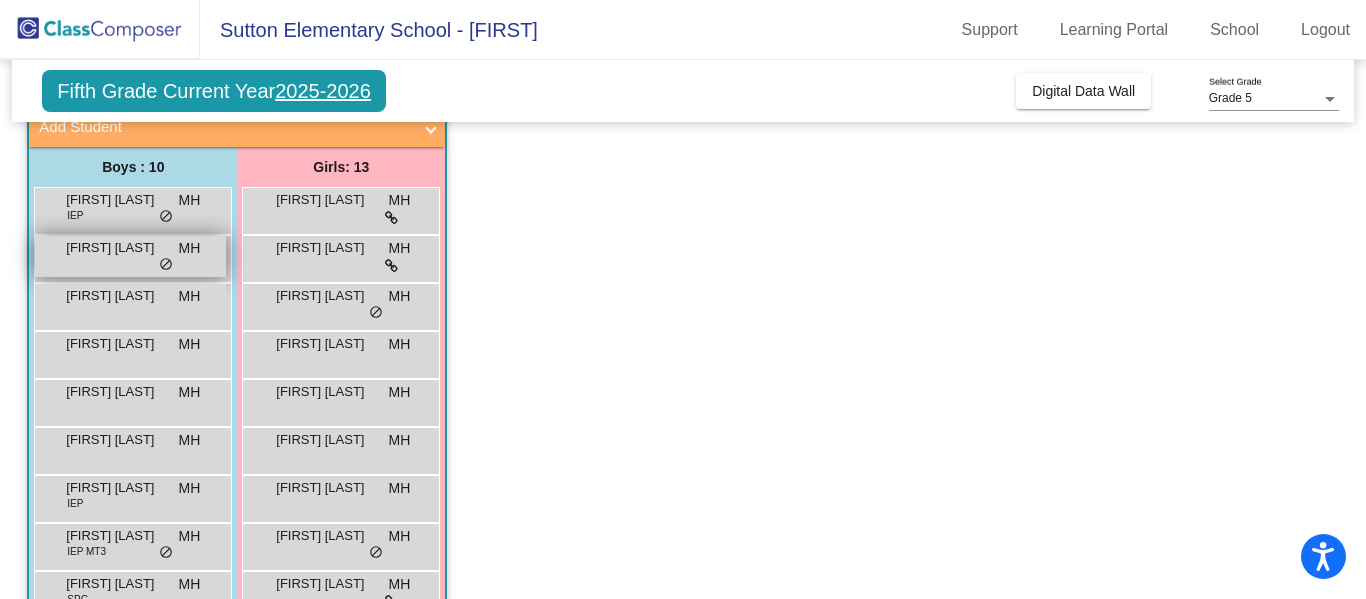 click on "Camdyn Cox MH lock do_not_disturb_alt" at bounding box center (130, 256) 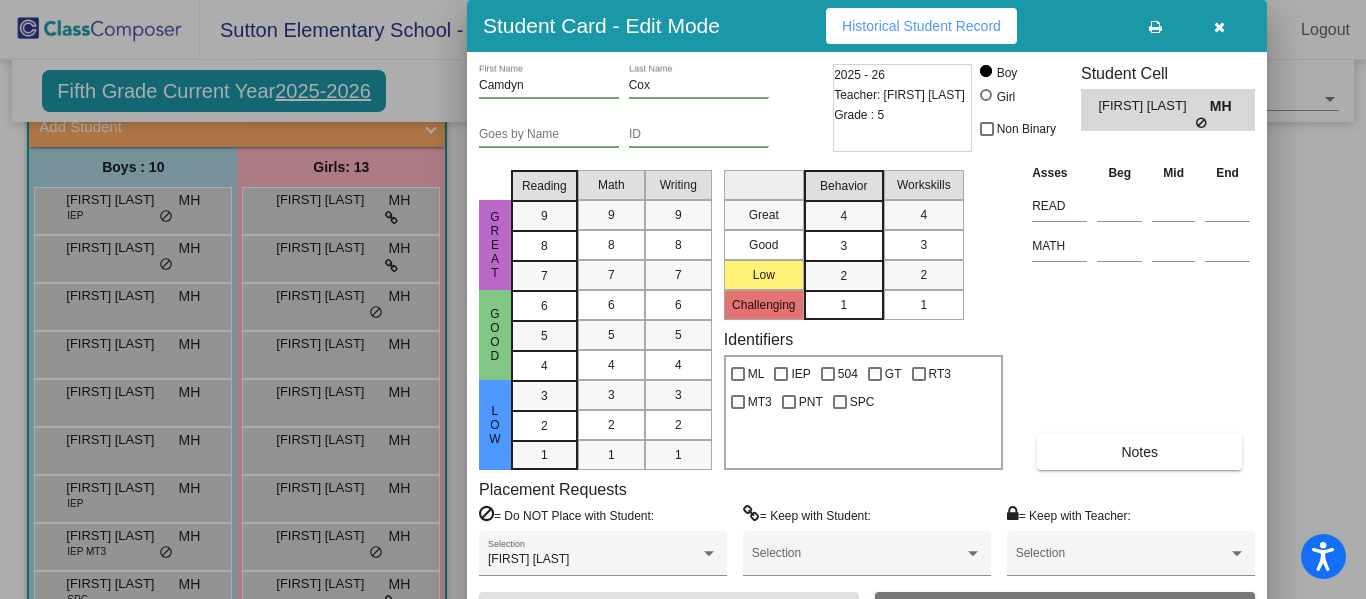 click at bounding box center [683, 299] 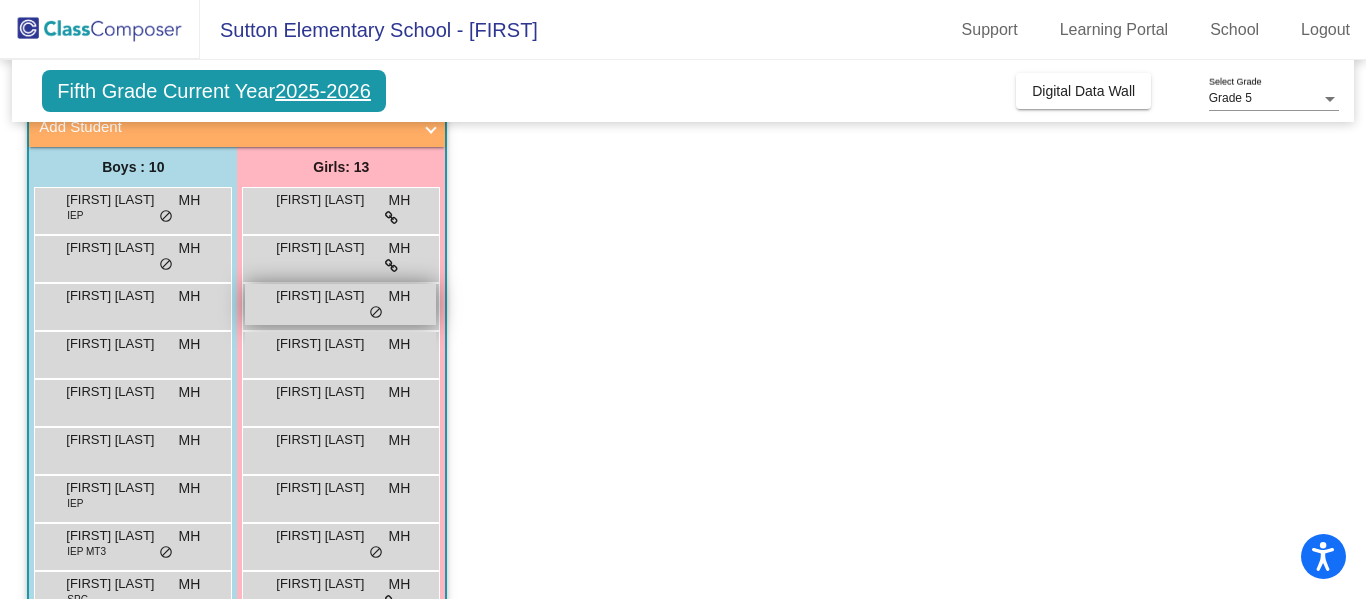 click on "Brileigh Richardson MH lock do_not_disturb_alt" at bounding box center [340, 304] 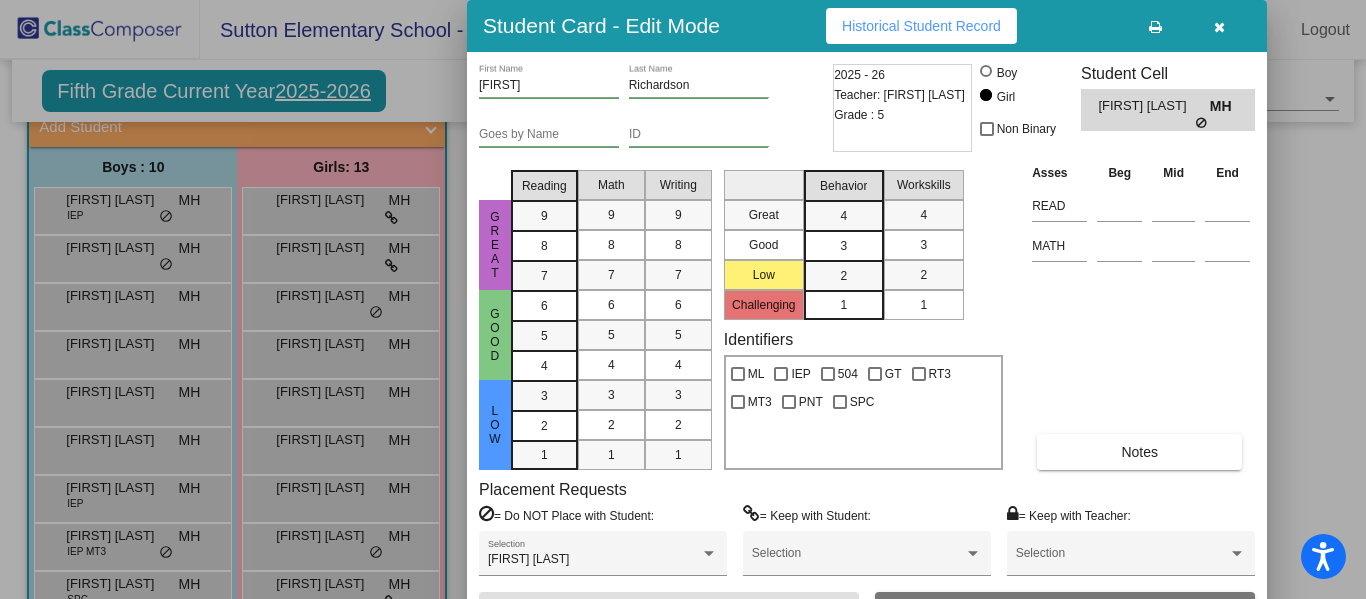 click at bounding box center (683, 299) 